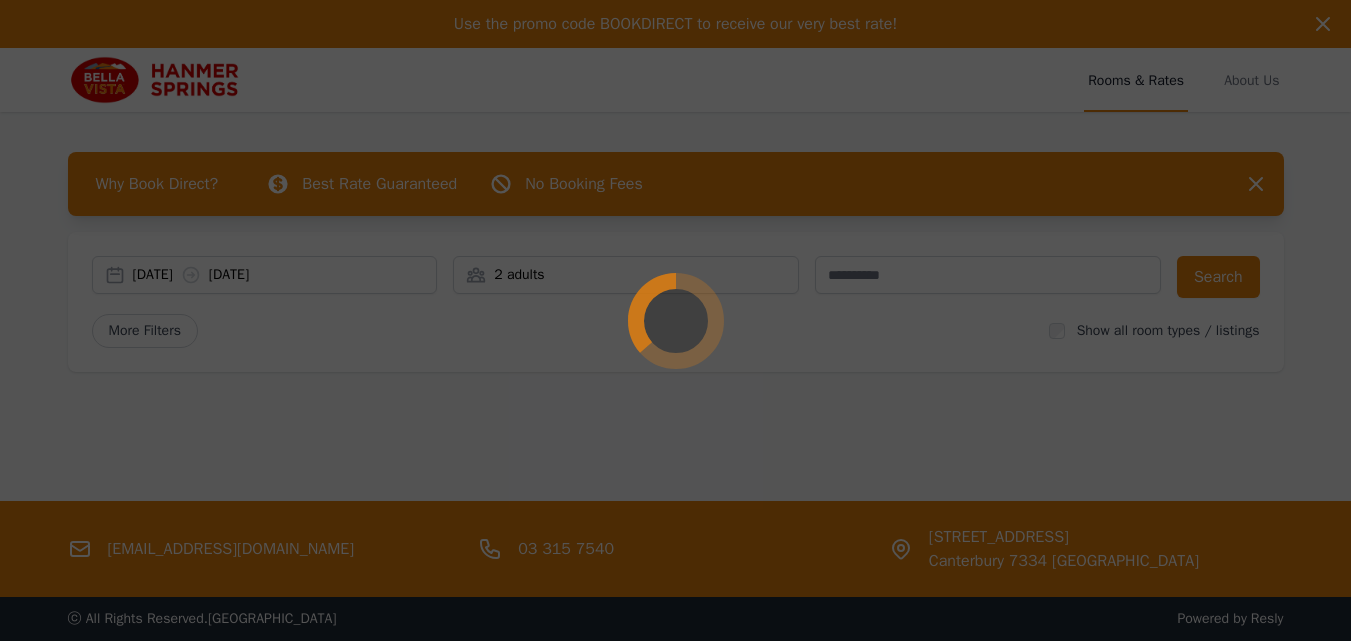 scroll, scrollTop: 0, scrollLeft: 0, axis: both 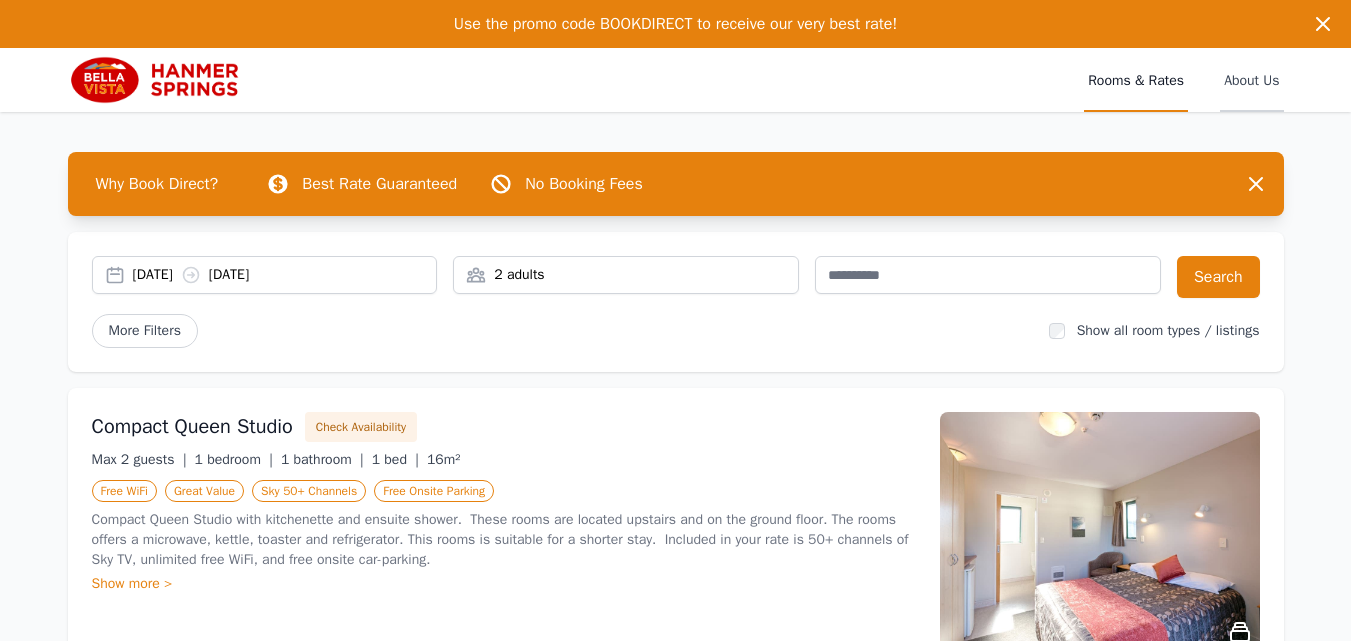 click on "About Us" at bounding box center (1251, 80) 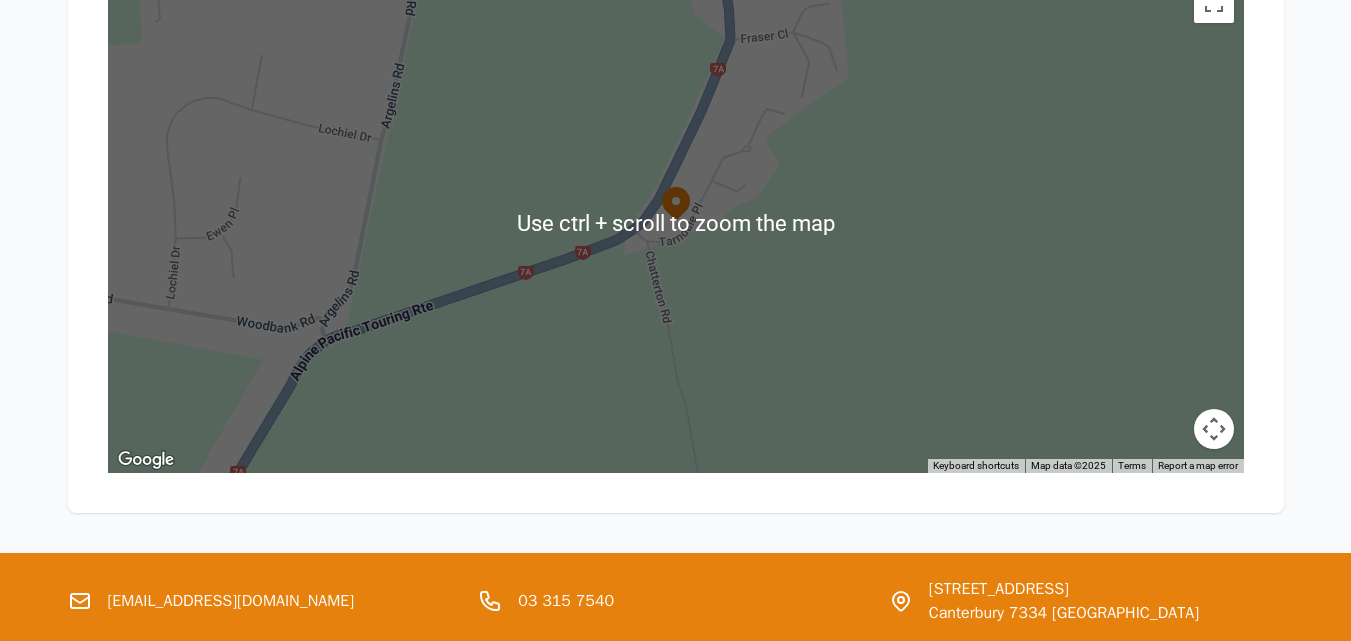 scroll, scrollTop: 2276, scrollLeft: 0, axis: vertical 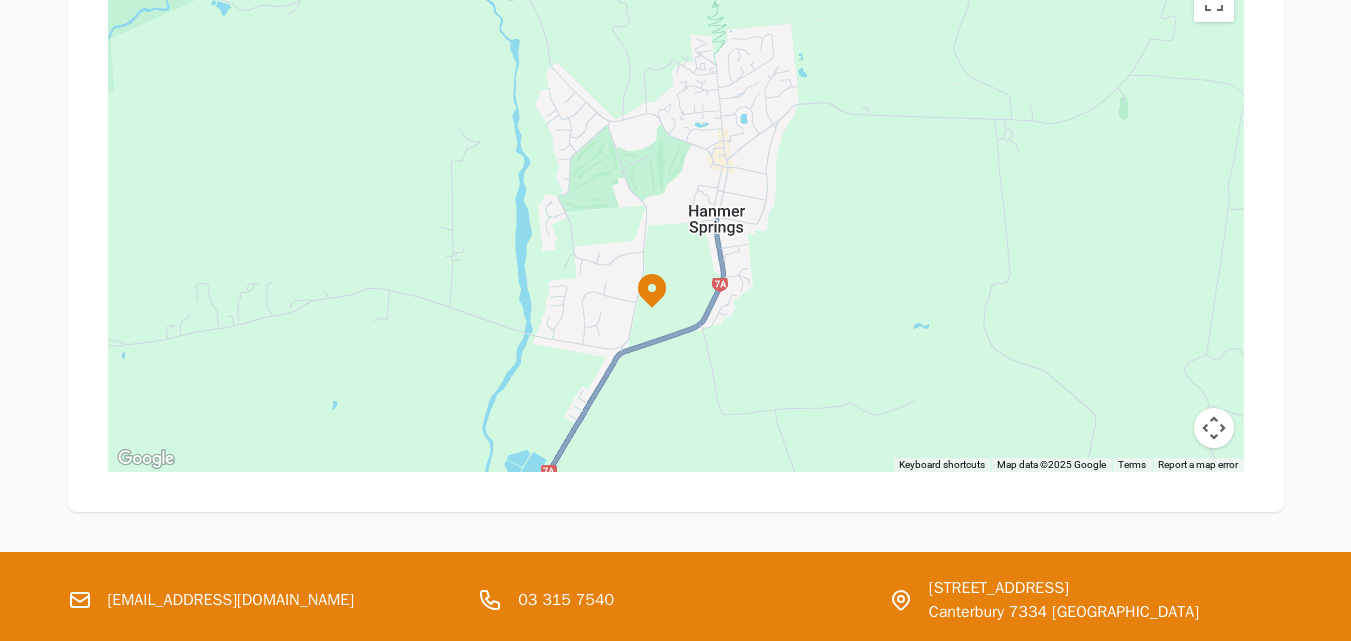 drag, startPoint x: 811, startPoint y: 183, endPoint x: 785, endPoint y: 273, distance: 93.680305 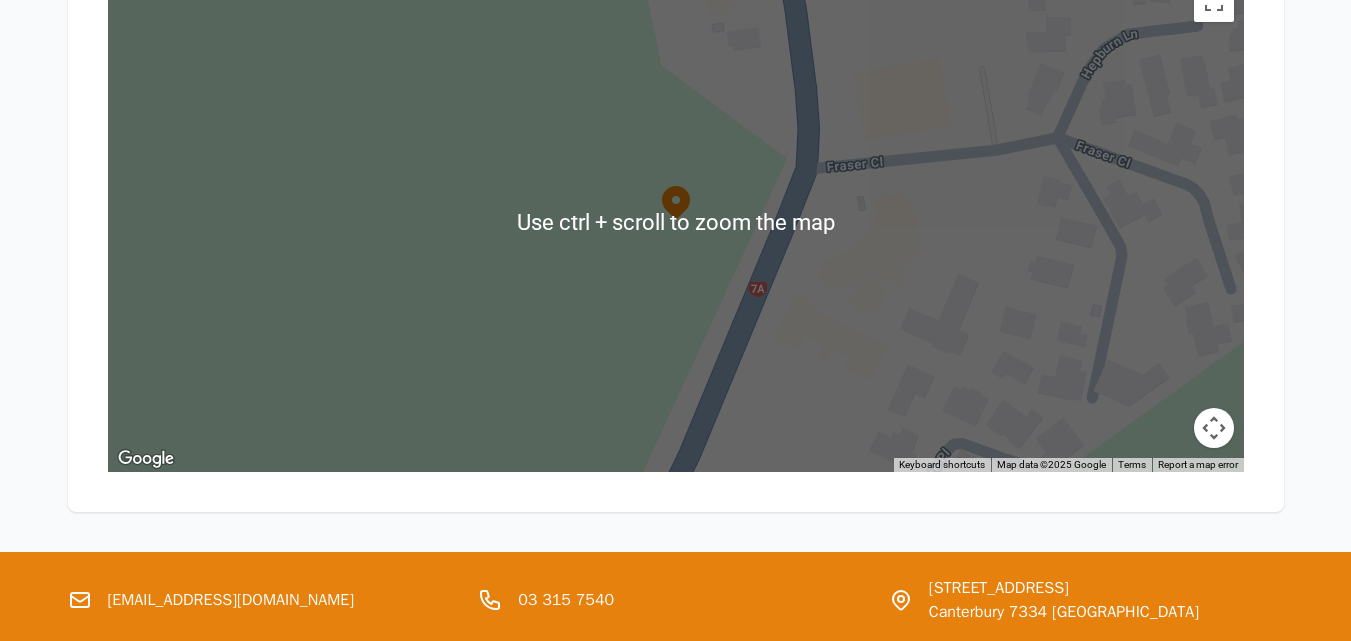 scroll, scrollTop: 2131, scrollLeft: 0, axis: vertical 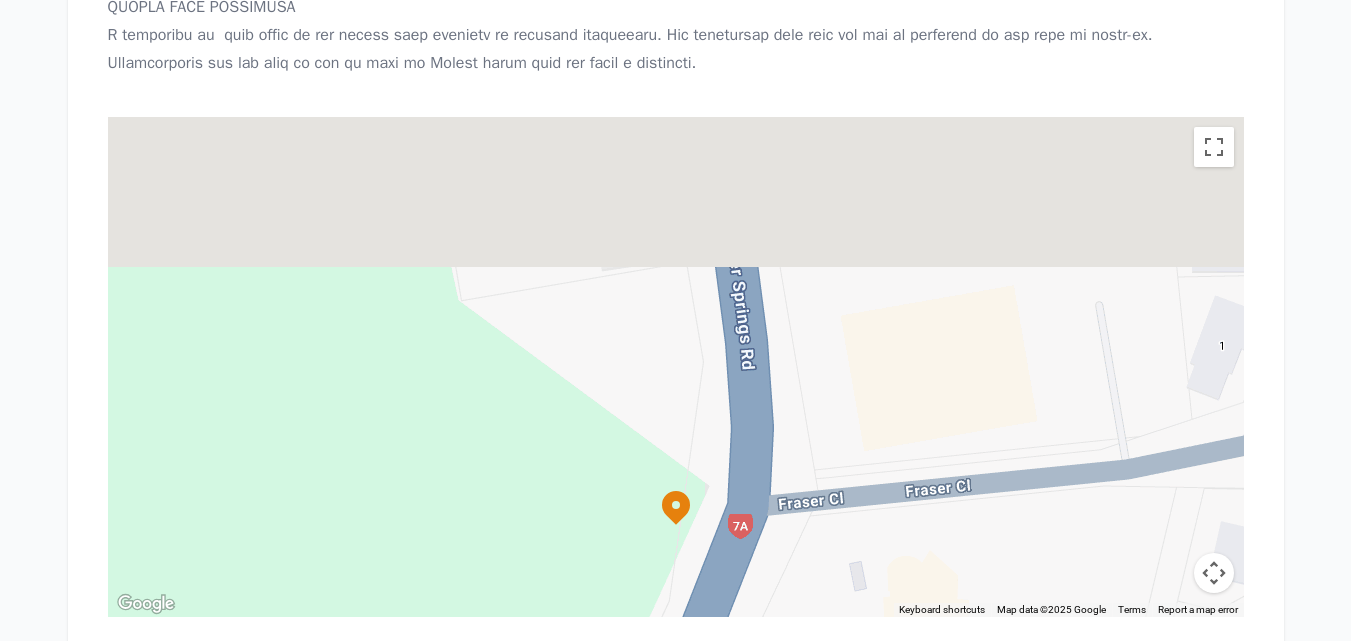 drag, startPoint x: 864, startPoint y: 282, endPoint x: 865, endPoint y: 452, distance: 170.00294 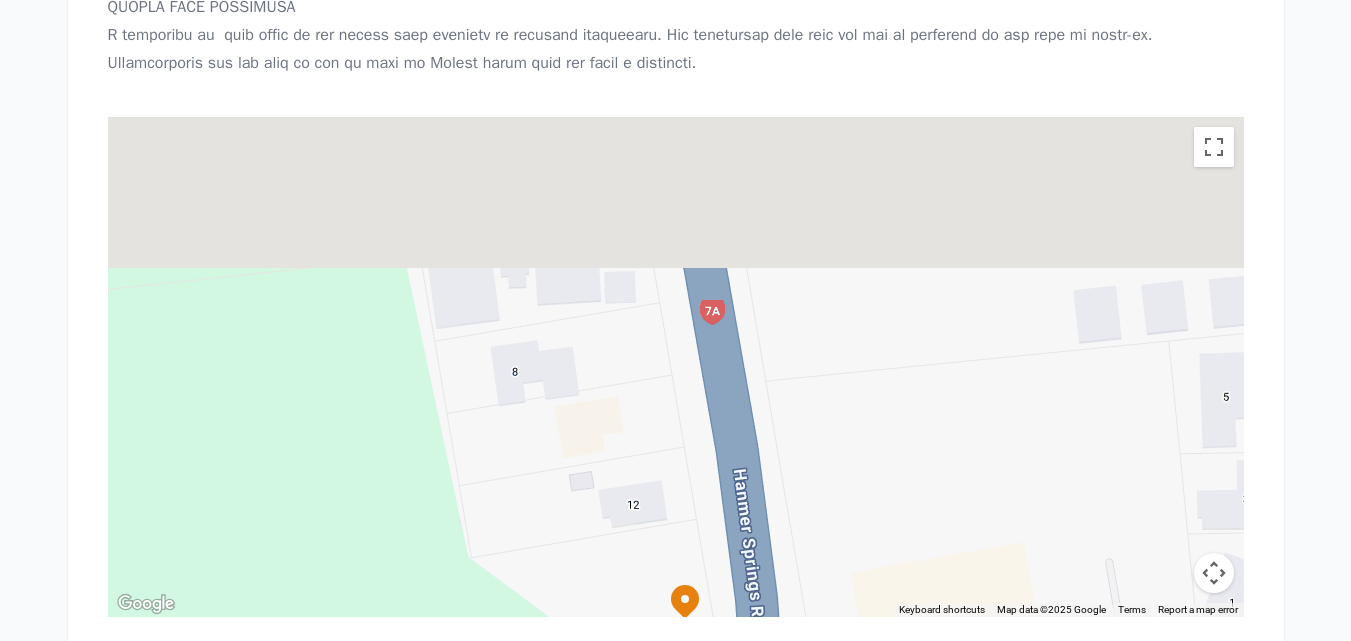 drag, startPoint x: 841, startPoint y: 316, endPoint x: 852, endPoint y: 629, distance: 313.19324 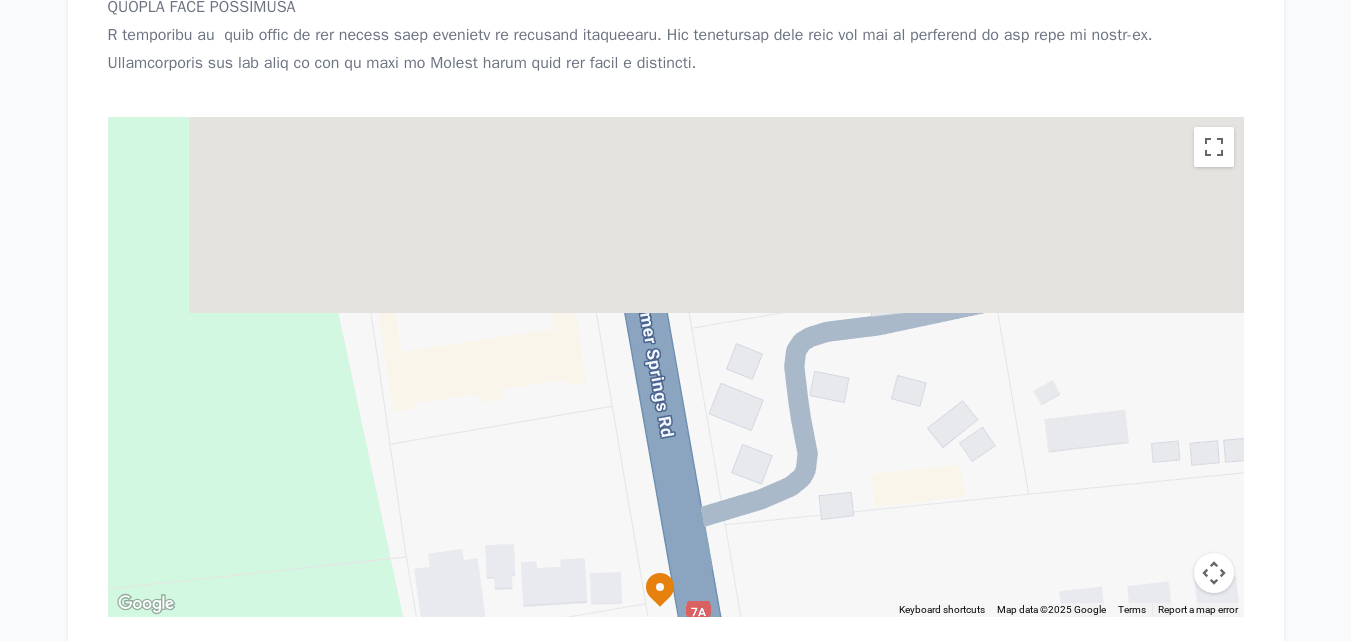 drag, startPoint x: 826, startPoint y: 465, endPoint x: 800, endPoint y: 638, distance: 174.94284 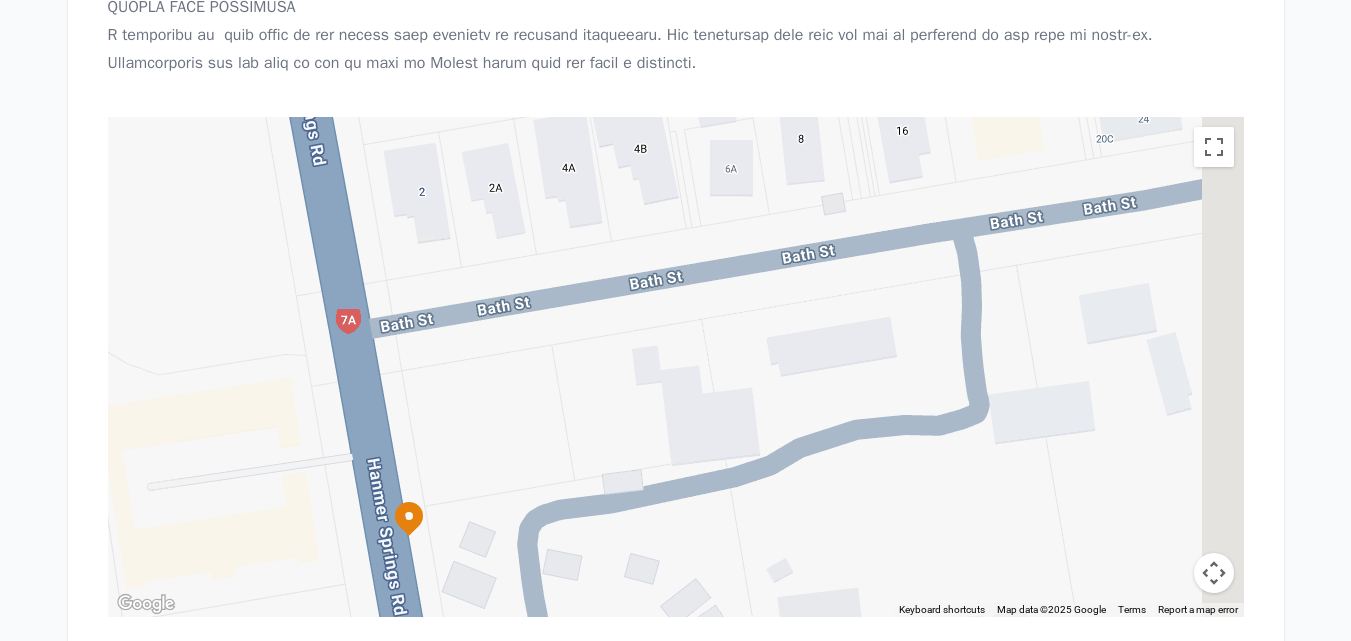 drag, startPoint x: 921, startPoint y: 444, endPoint x: 672, endPoint y: 606, distance: 297.0606 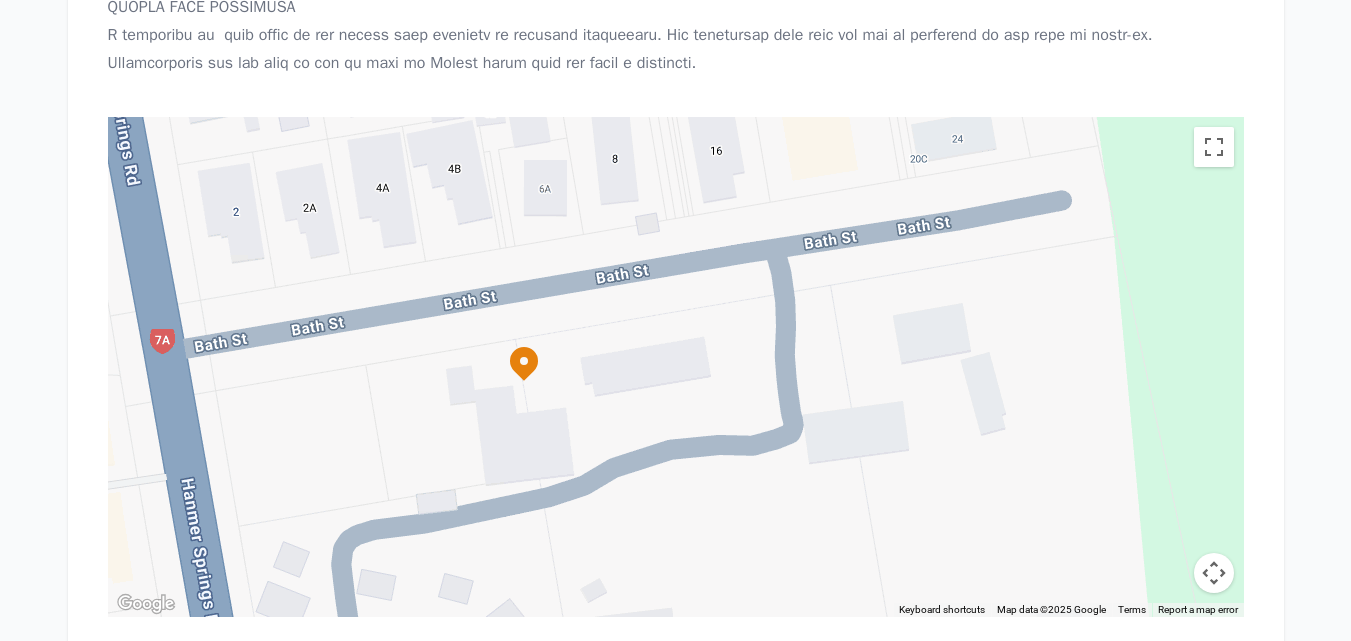drag, startPoint x: 894, startPoint y: 448, endPoint x: 487, endPoint y: 474, distance: 407.82962 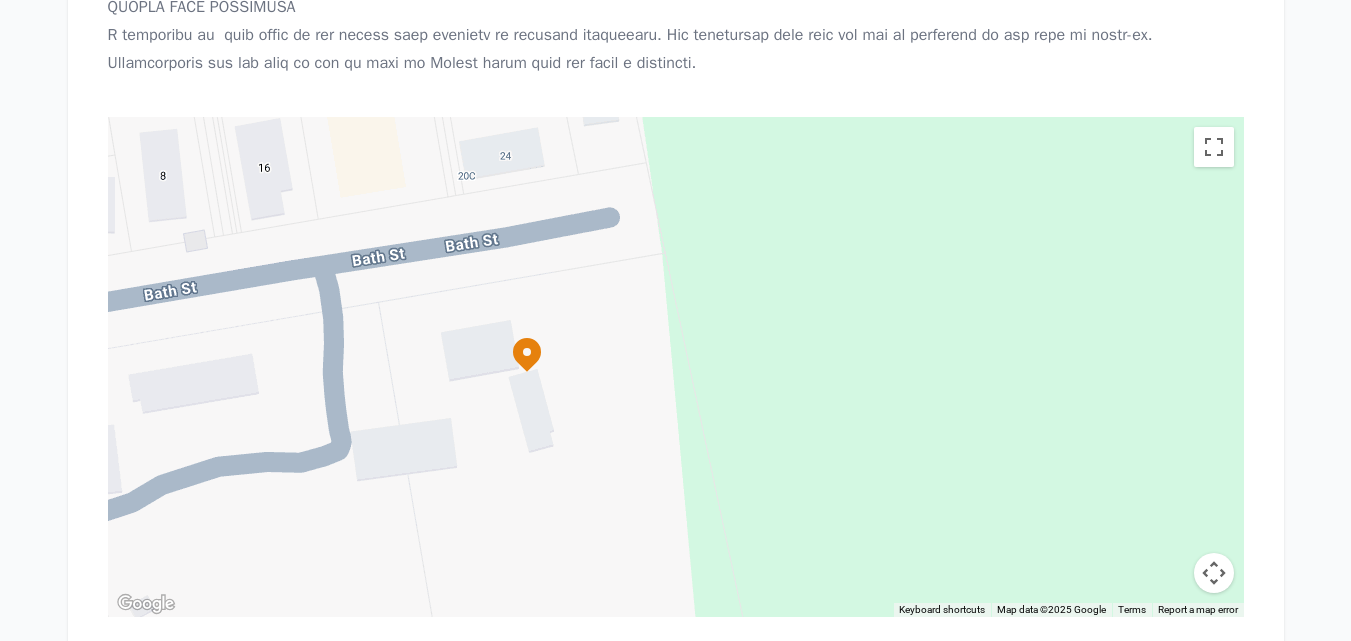 drag, startPoint x: 745, startPoint y: 477, endPoint x: 450, endPoint y: 467, distance: 295.16943 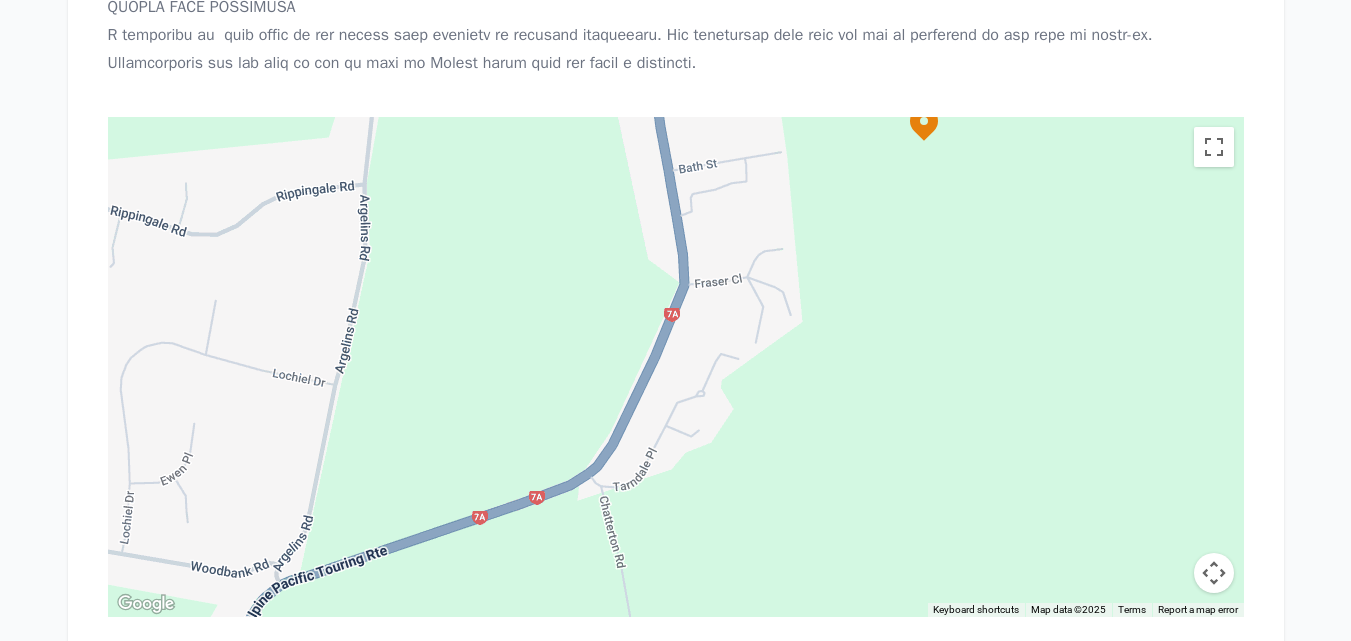 drag, startPoint x: 368, startPoint y: 381, endPoint x: 557, endPoint y: 218, distance: 249.57965 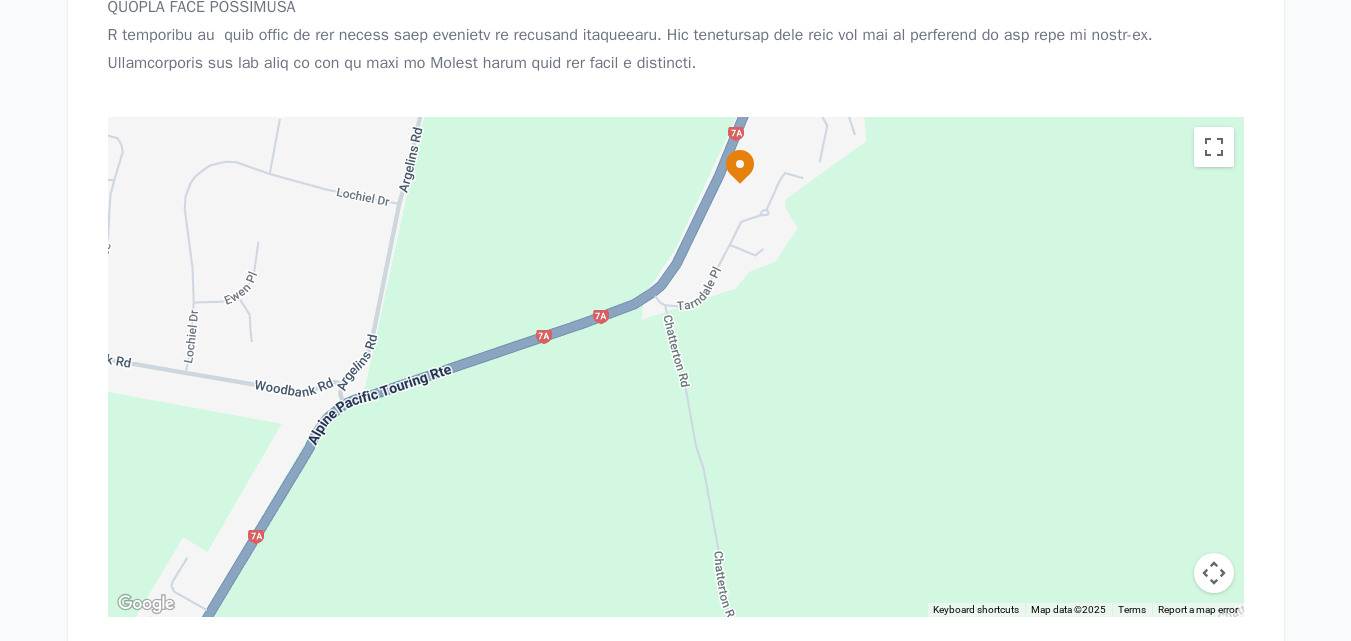drag, startPoint x: 447, startPoint y: 368, endPoint x: 511, endPoint y: 183, distance: 195.7575 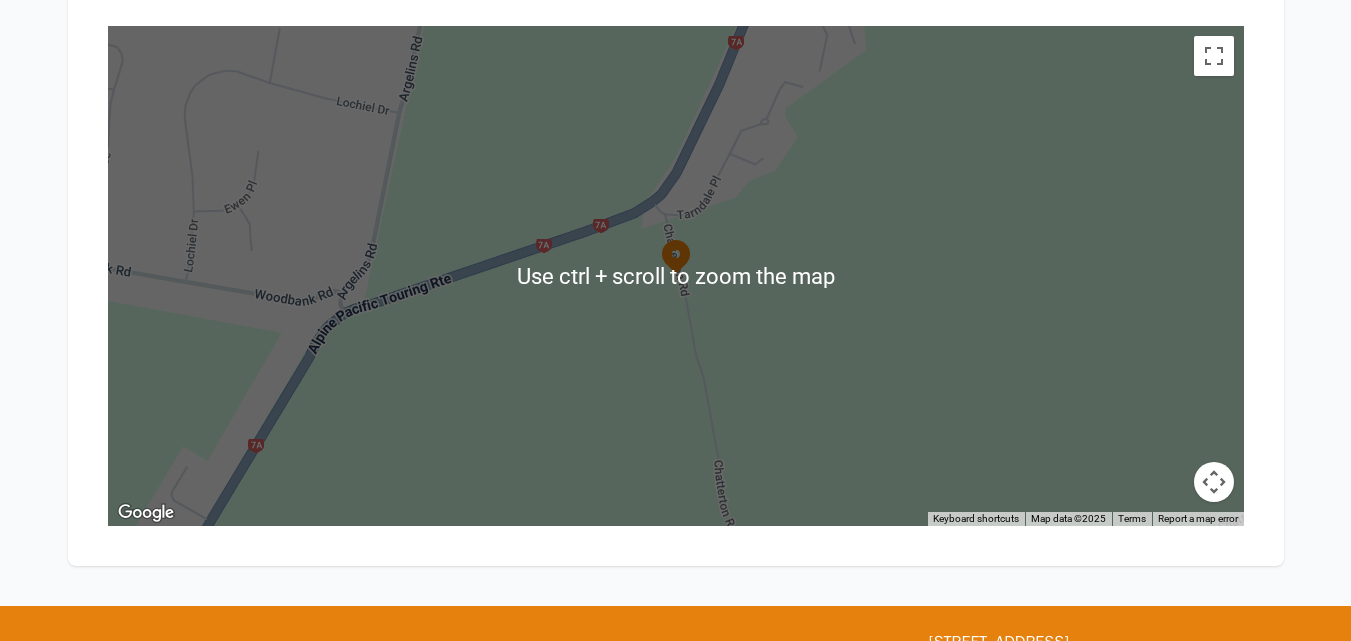 scroll, scrollTop: 2229, scrollLeft: 0, axis: vertical 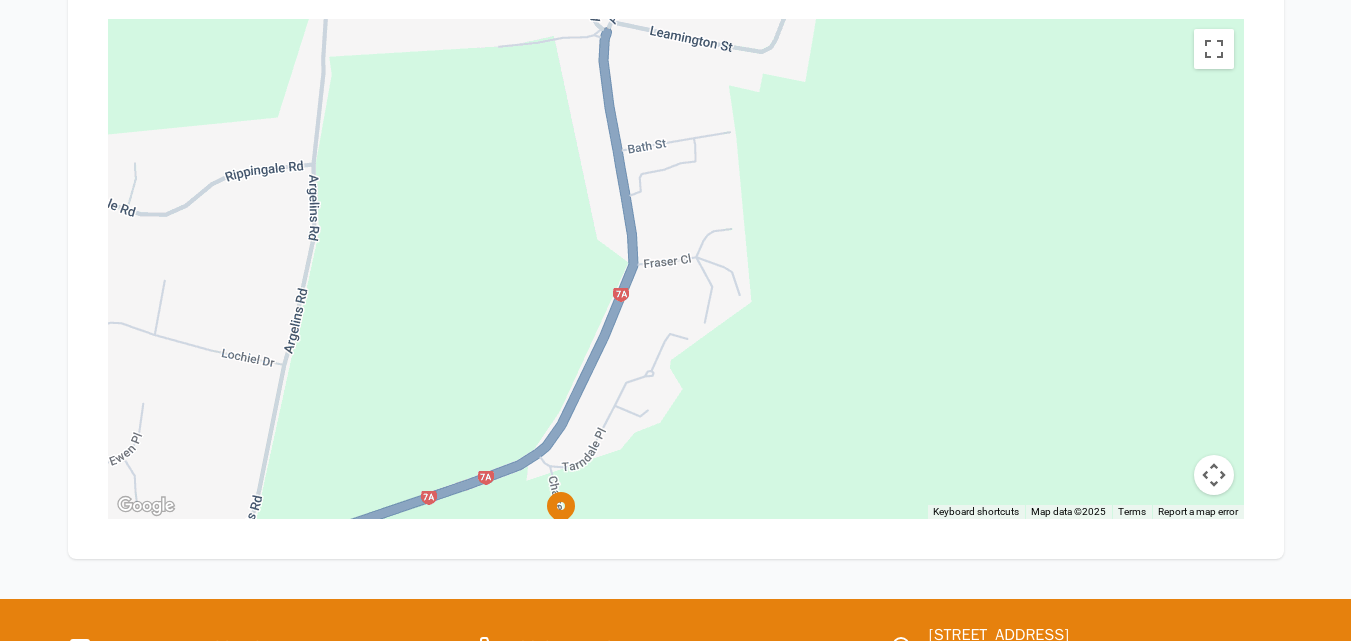 drag, startPoint x: 640, startPoint y: 330, endPoint x: 527, endPoint y: 589, distance: 282.57742 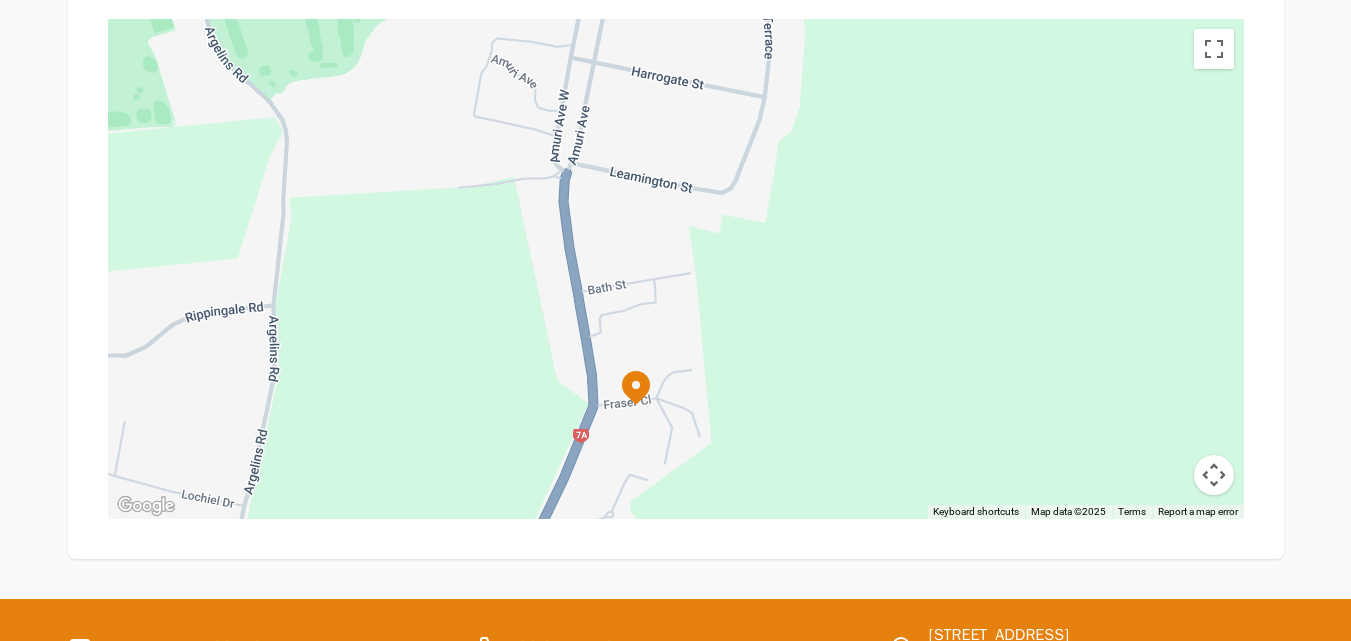 drag, startPoint x: 554, startPoint y: 348, endPoint x: 513, endPoint y: 491, distance: 148.76155 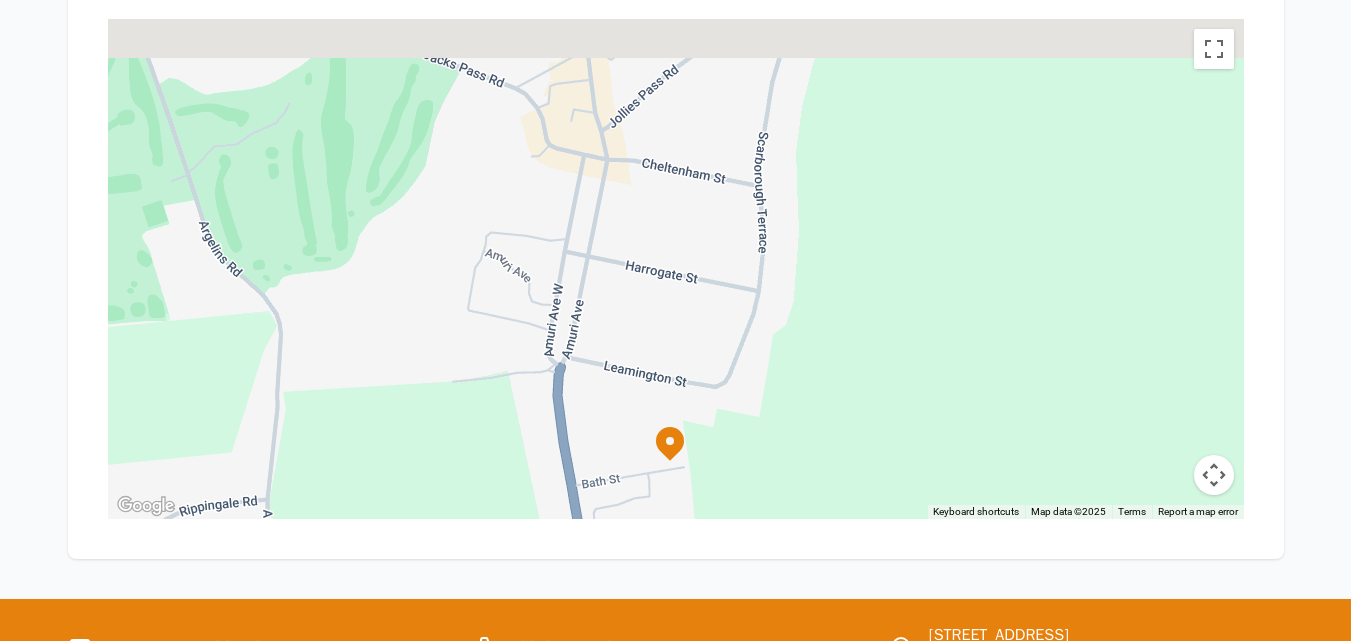 drag, startPoint x: 554, startPoint y: 373, endPoint x: 536, endPoint y: 510, distance: 138.17743 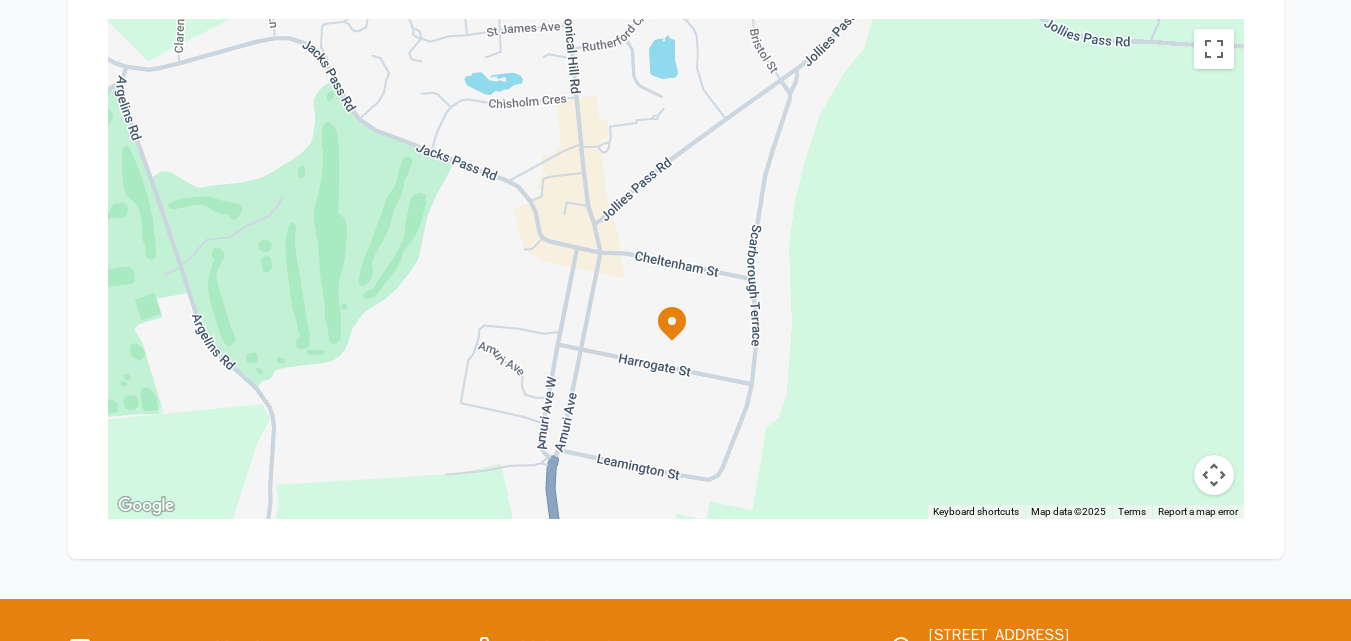 drag, startPoint x: 535, startPoint y: 347, endPoint x: 523, endPoint y: 531, distance: 184.39088 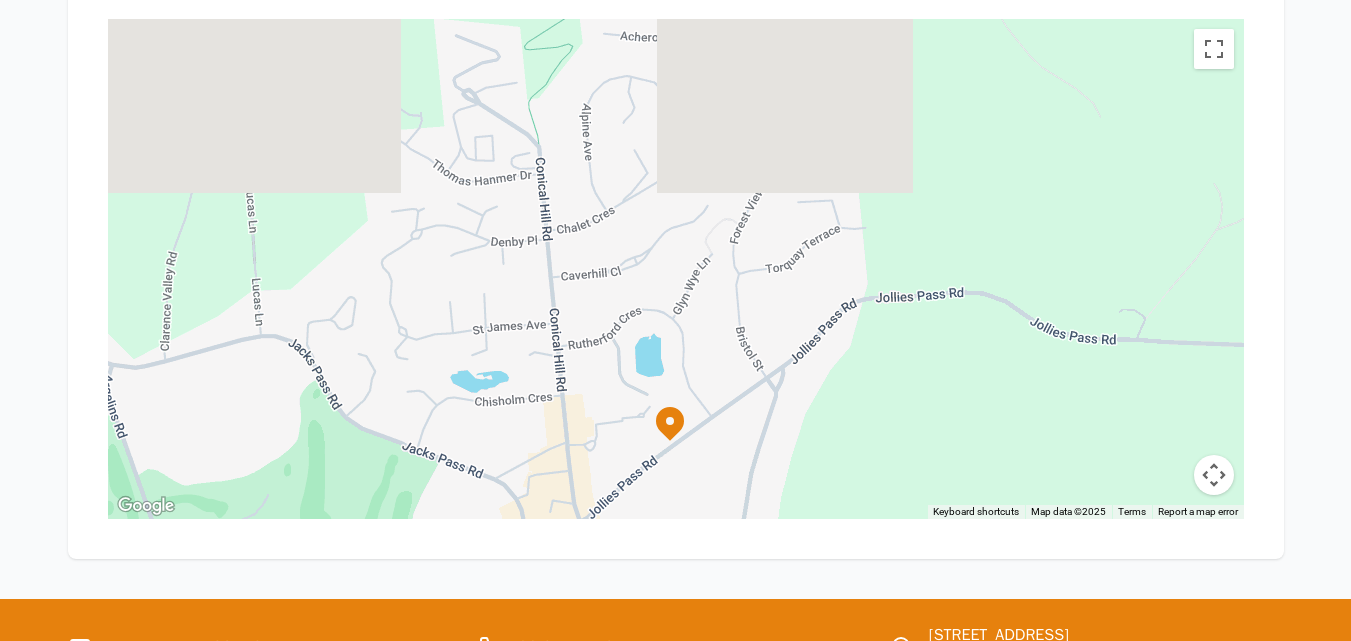 drag, startPoint x: 564, startPoint y: 323, endPoint x: 558, endPoint y: 500, distance: 177.10167 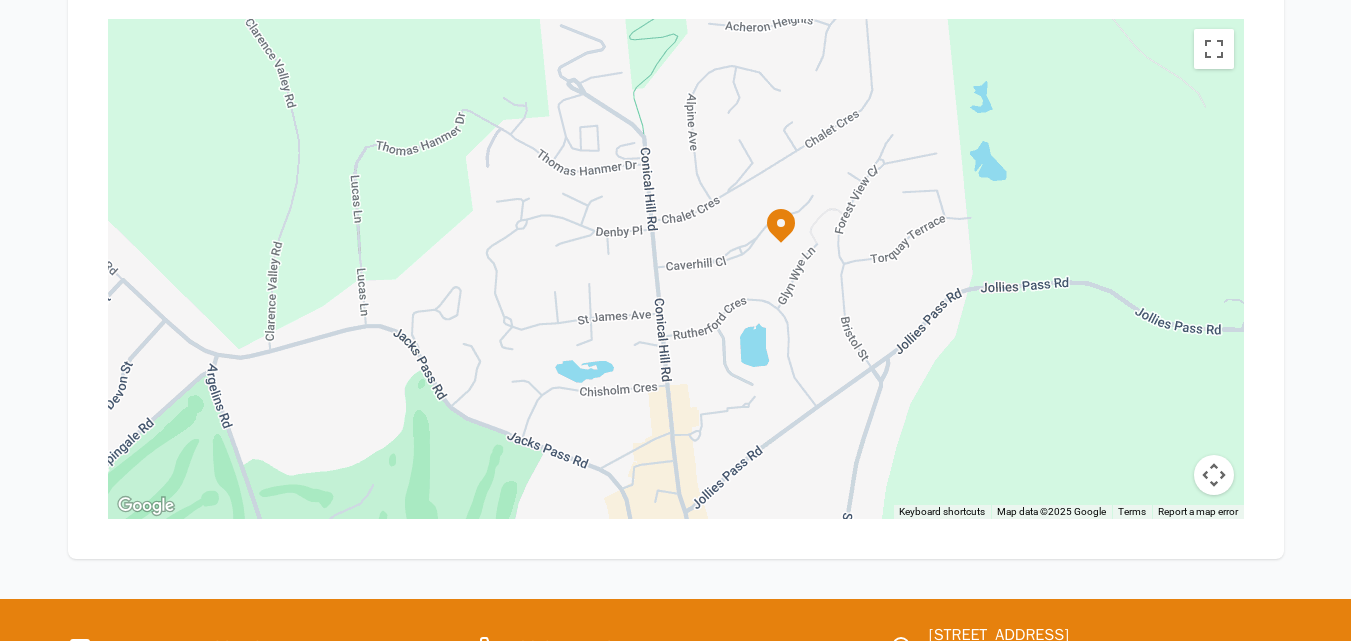 drag, startPoint x: 520, startPoint y: 406, endPoint x: 632, endPoint y: 326, distance: 137.6372 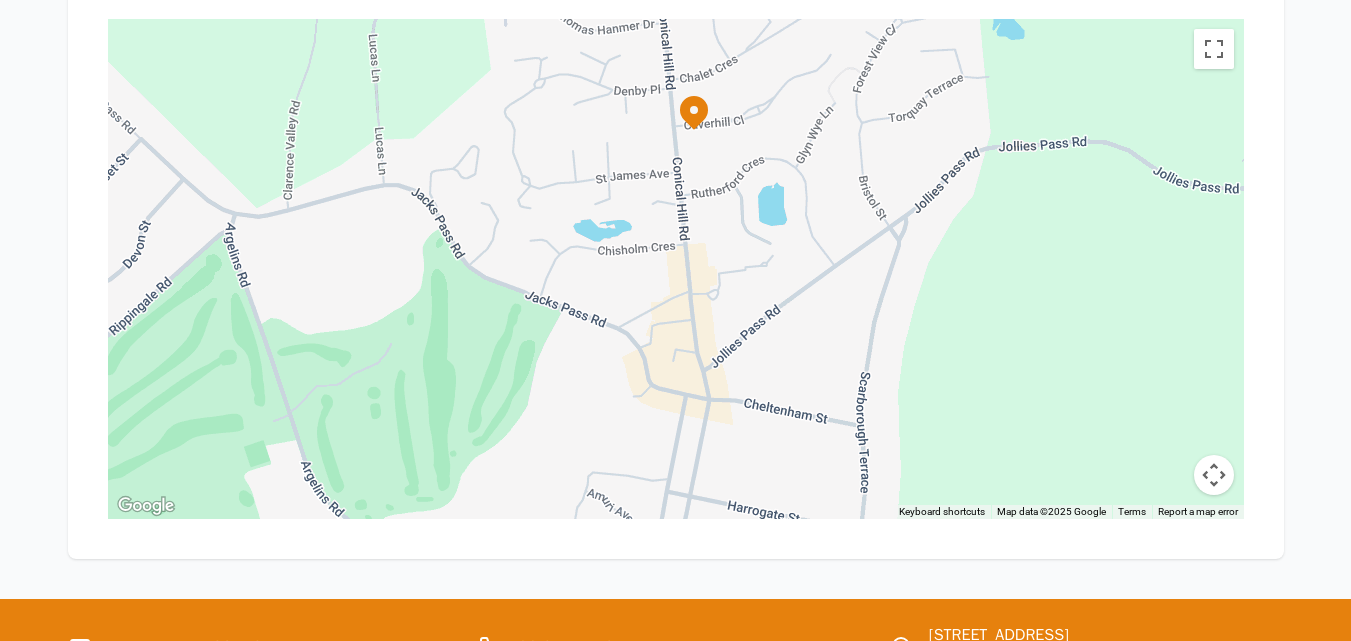 drag, startPoint x: 608, startPoint y: 423, endPoint x: 635, endPoint y: 248, distance: 177.0706 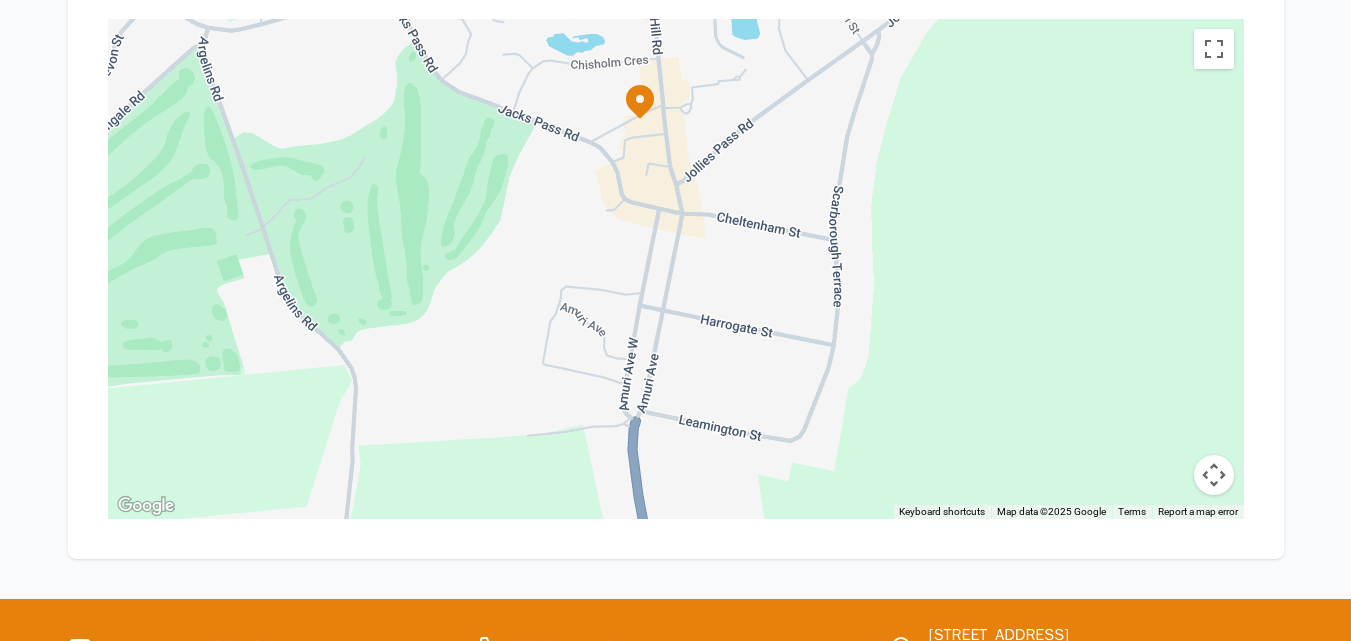 drag, startPoint x: 586, startPoint y: 424, endPoint x: 543, endPoint y: 247, distance: 182.14828 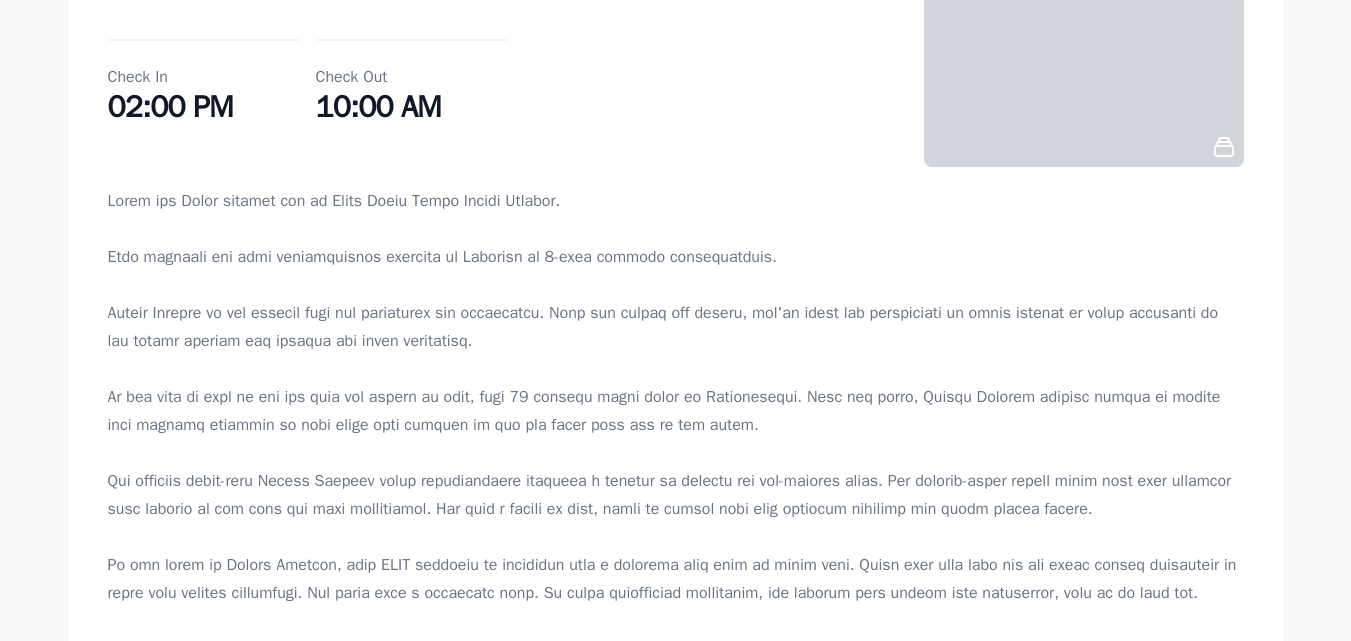 scroll, scrollTop: 0, scrollLeft: 0, axis: both 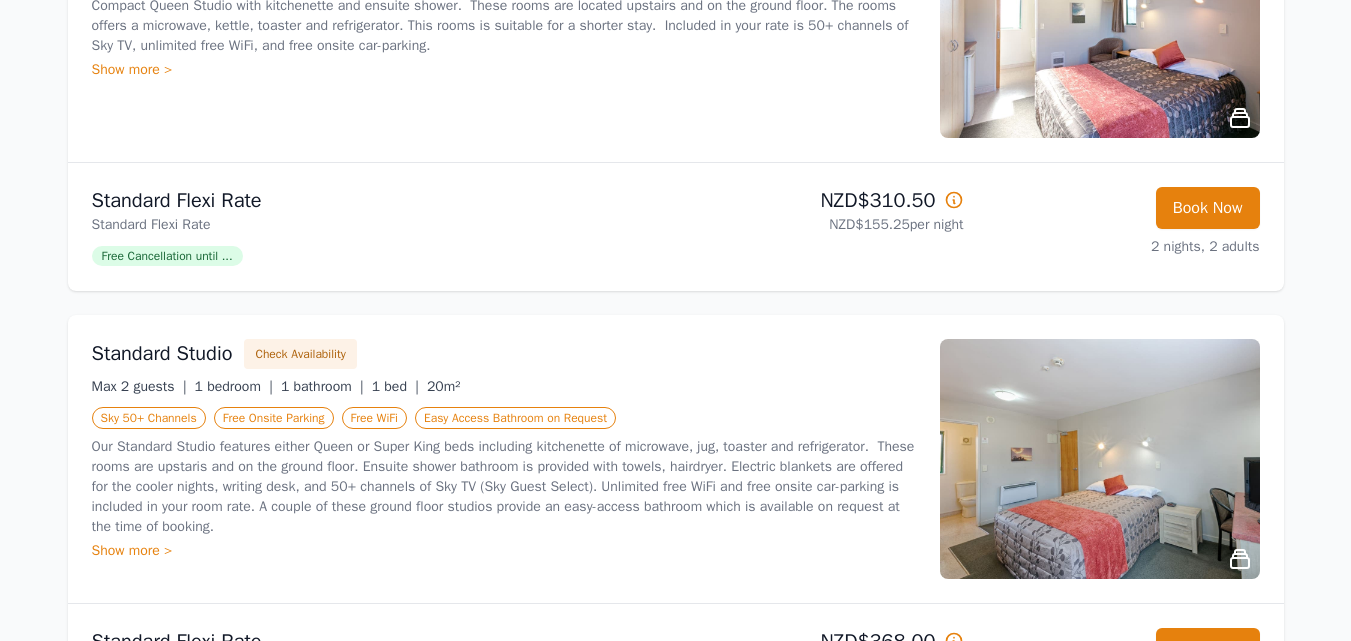 click 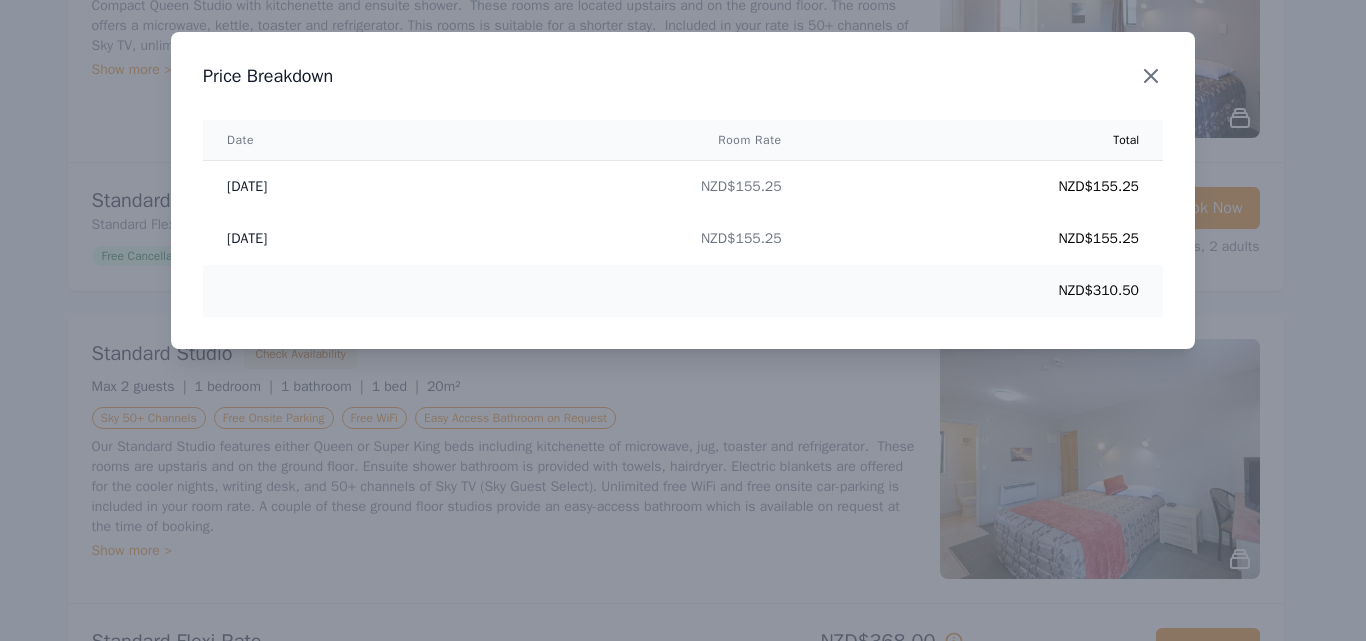 click 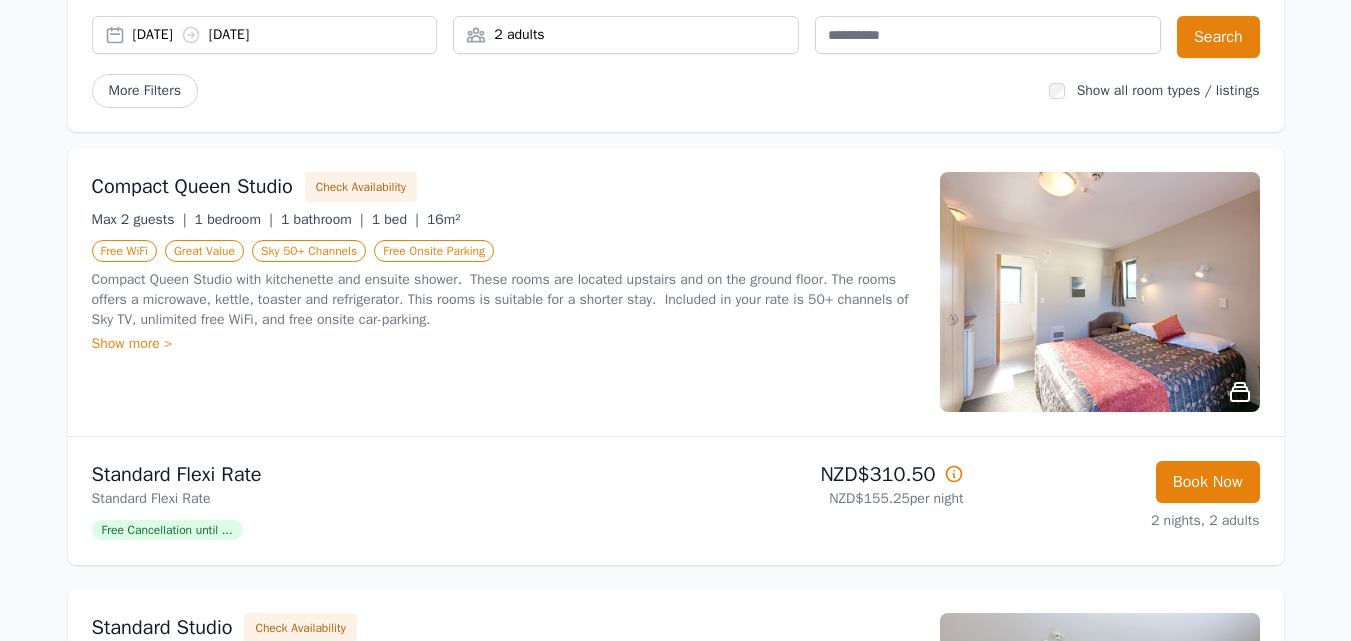 scroll, scrollTop: 246, scrollLeft: 0, axis: vertical 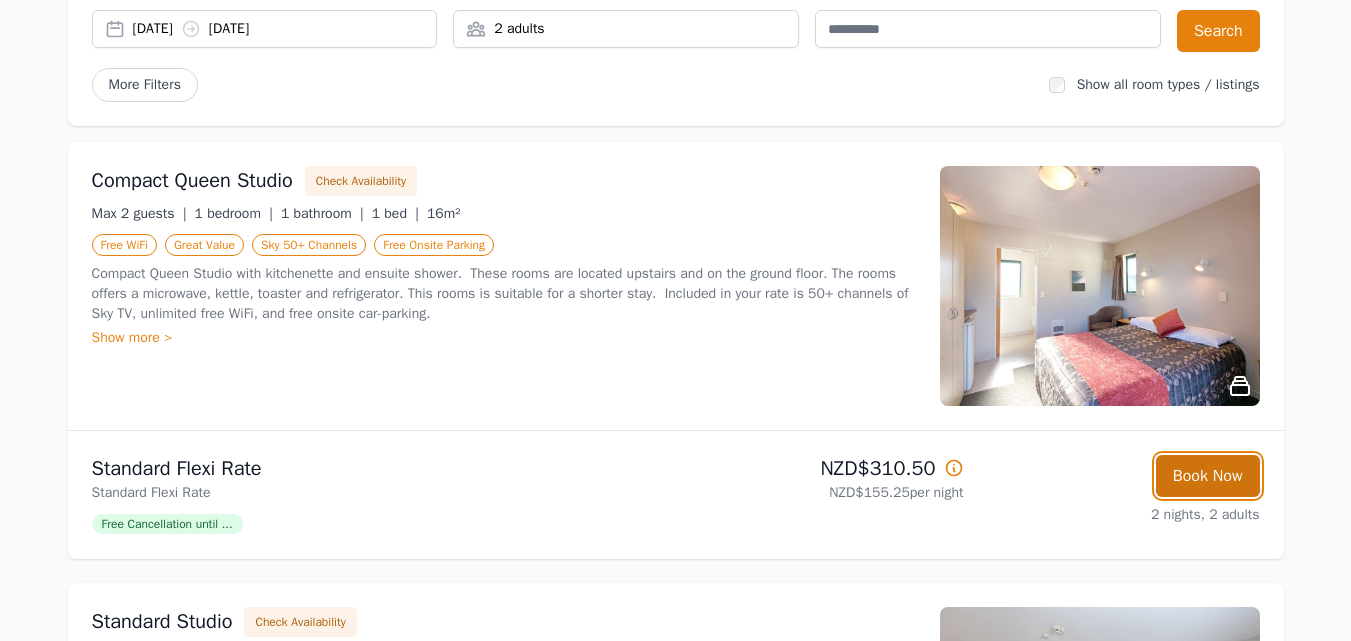click on "Book Now" at bounding box center [1208, 476] 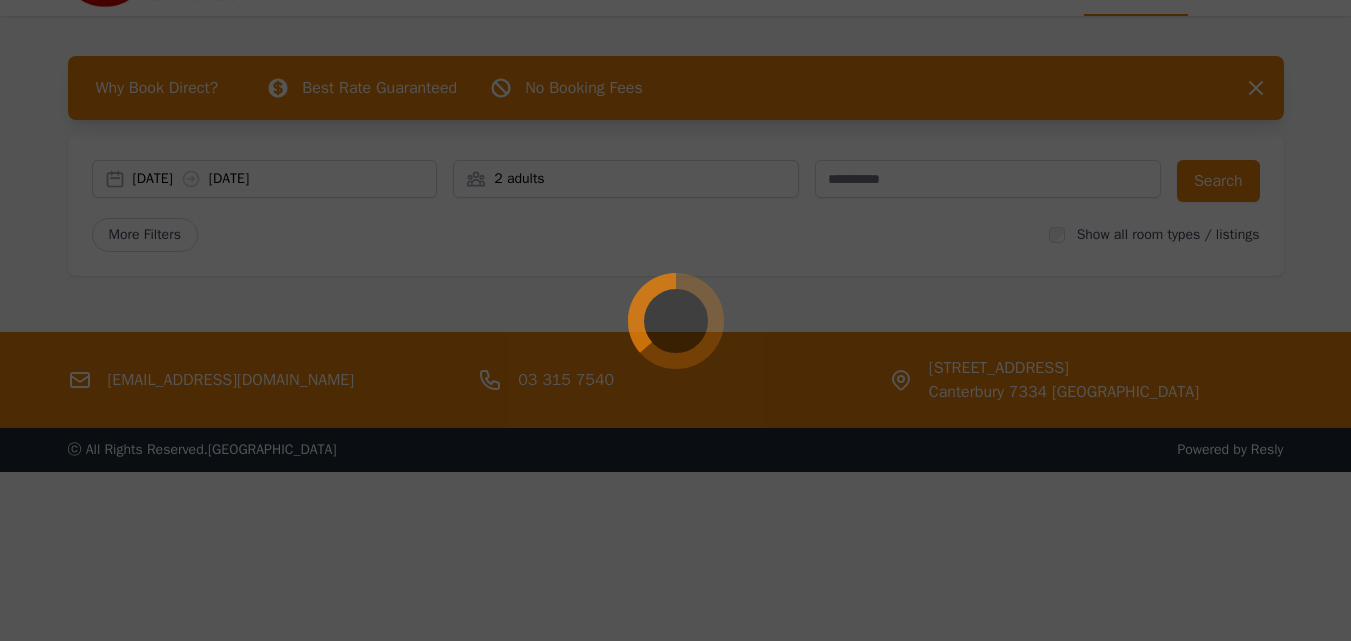 scroll, scrollTop: 96, scrollLeft: 0, axis: vertical 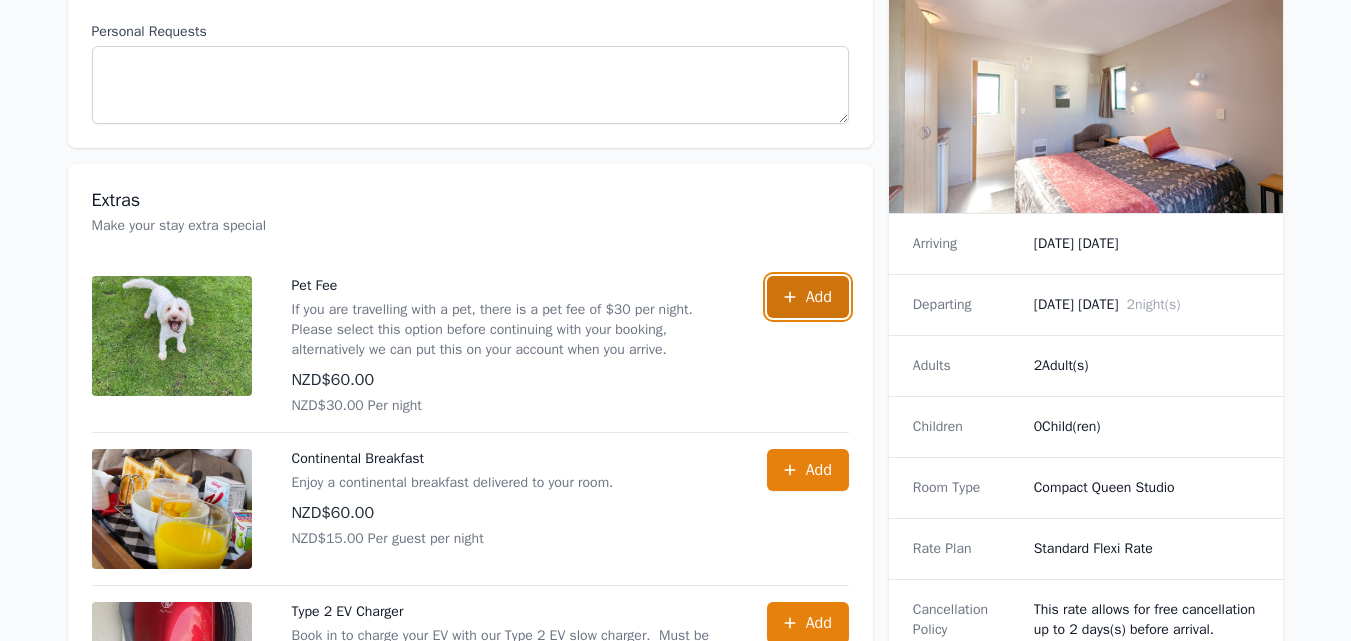 click 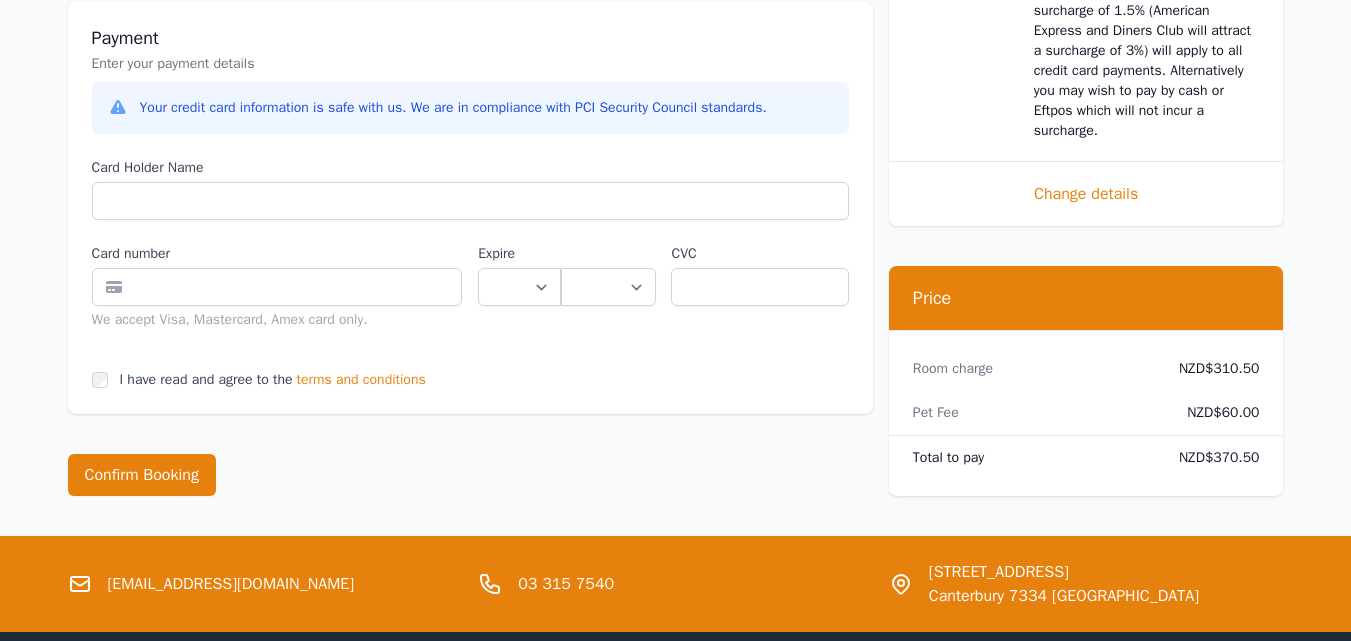 scroll, scrollTop: 1420, scrollLeft: 0, axis: vertical 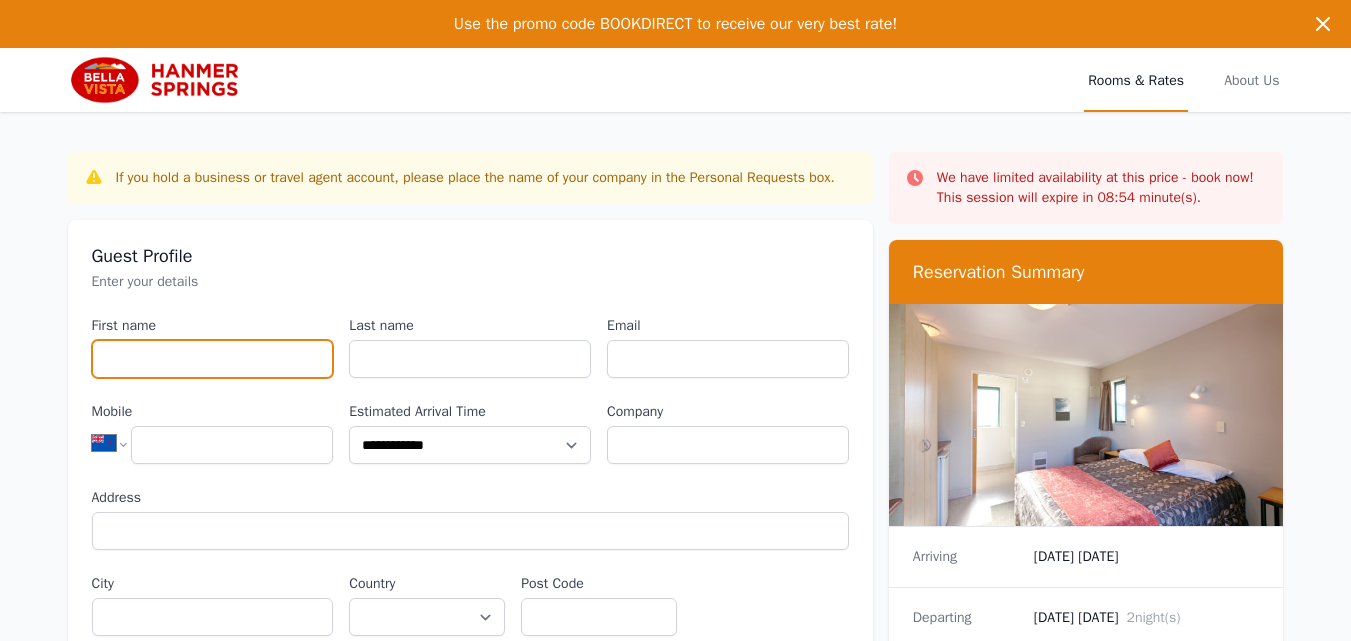 click on "First name" at bounding box center (213, 359) 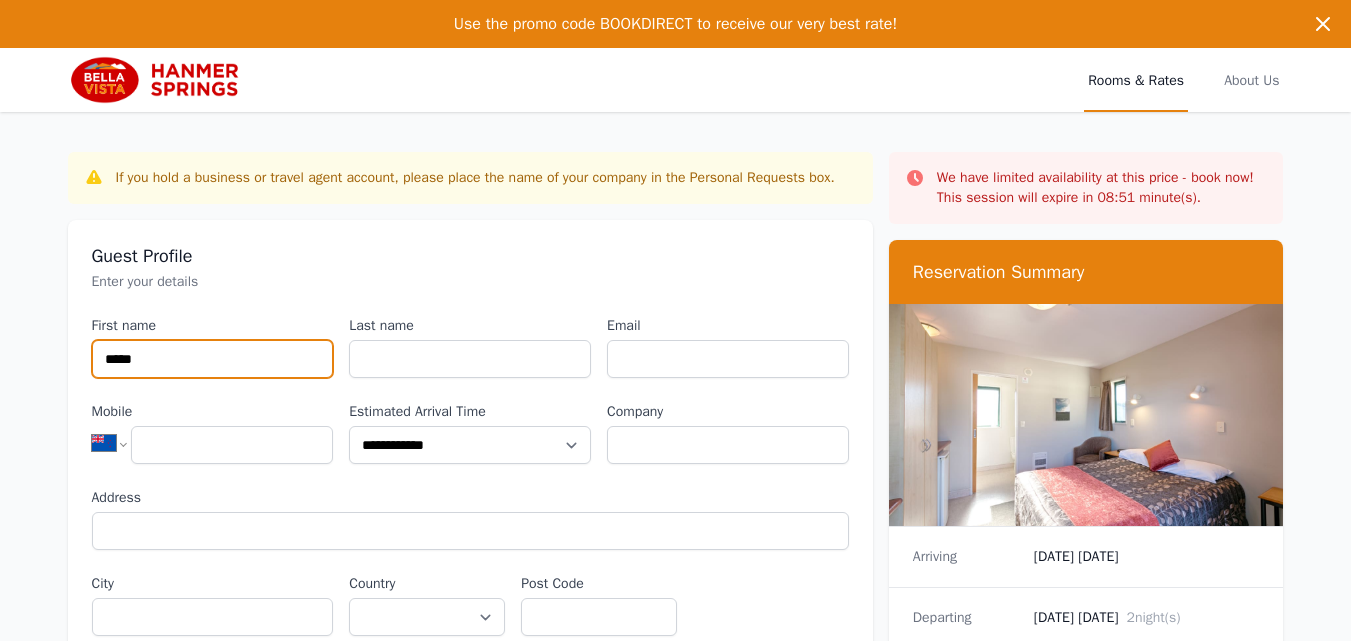 type on "*****" 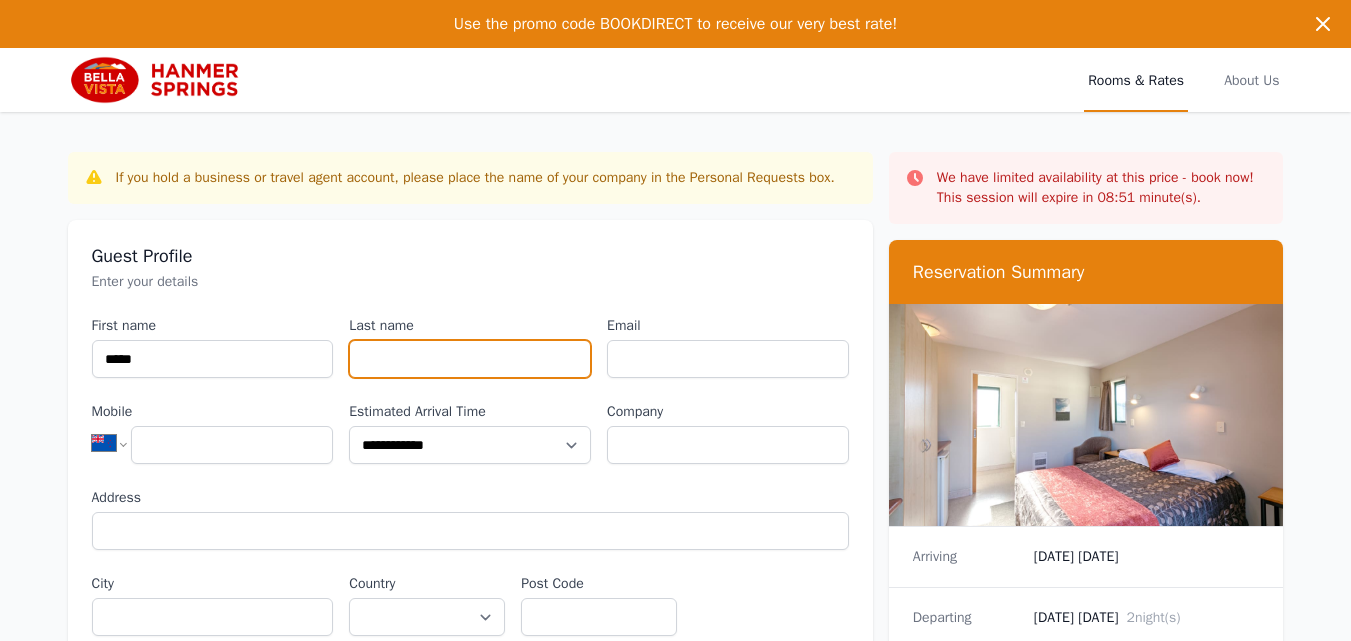 click on "Last name" at bounding box center (470, 359) 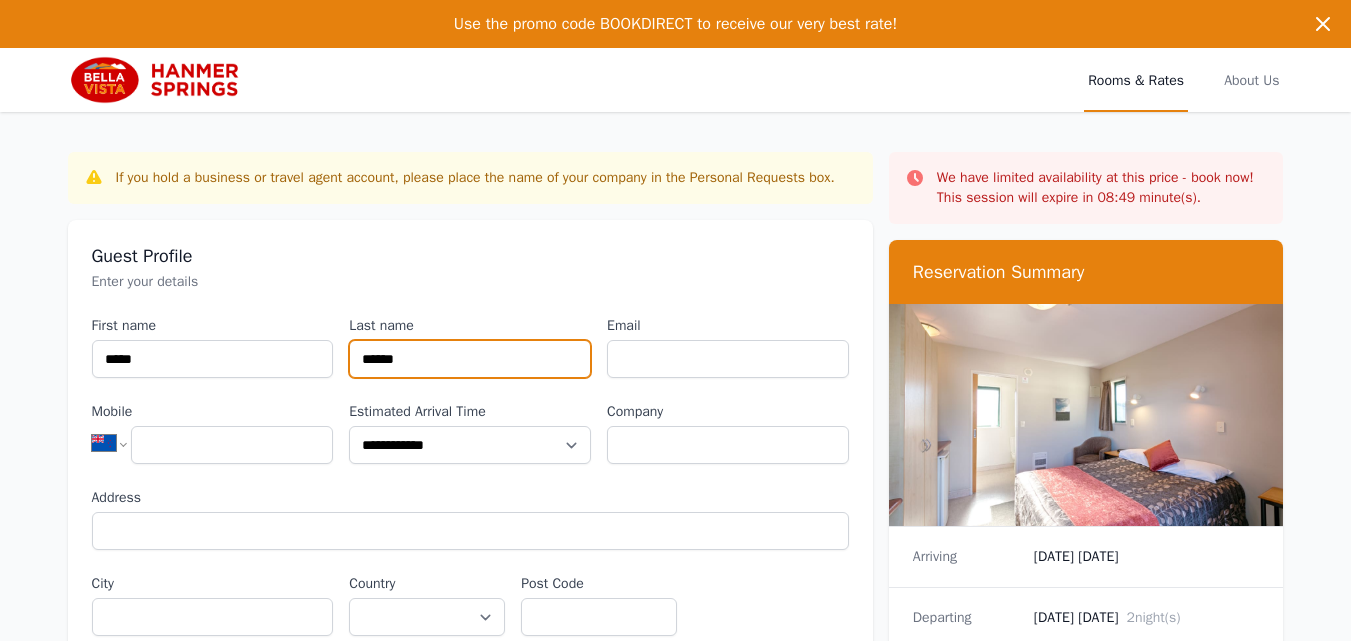 type on "******" 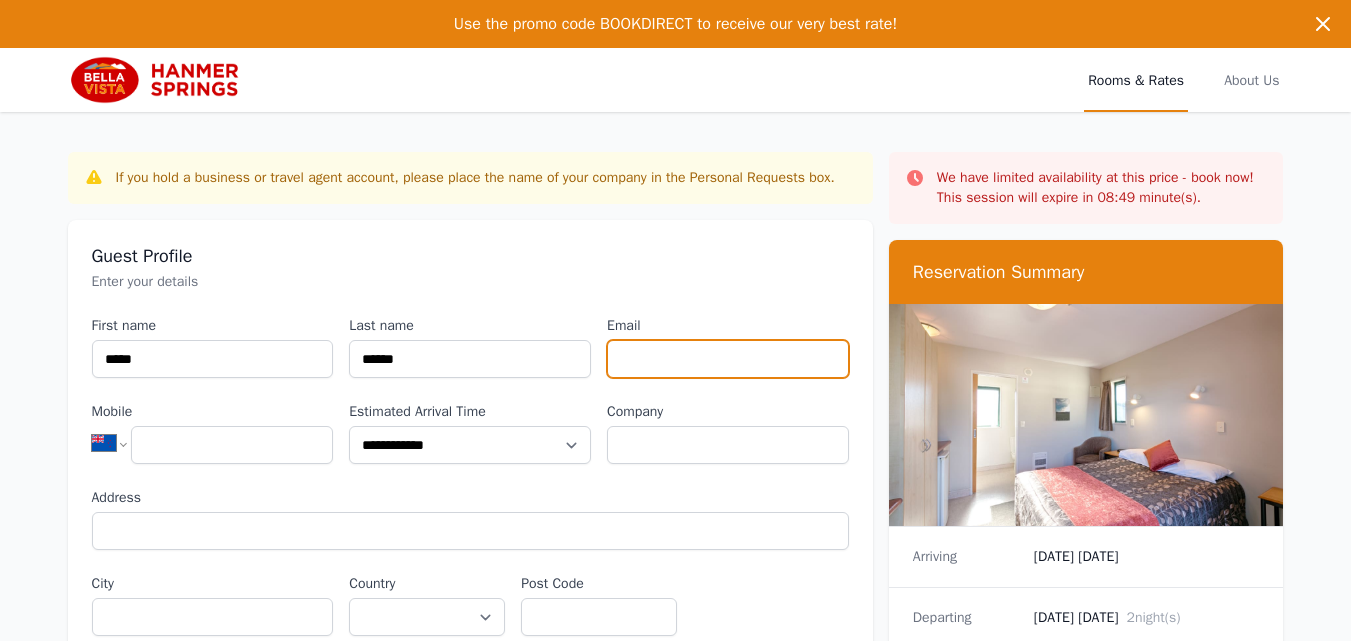 click on "Email" at bounding box center (728, 359) 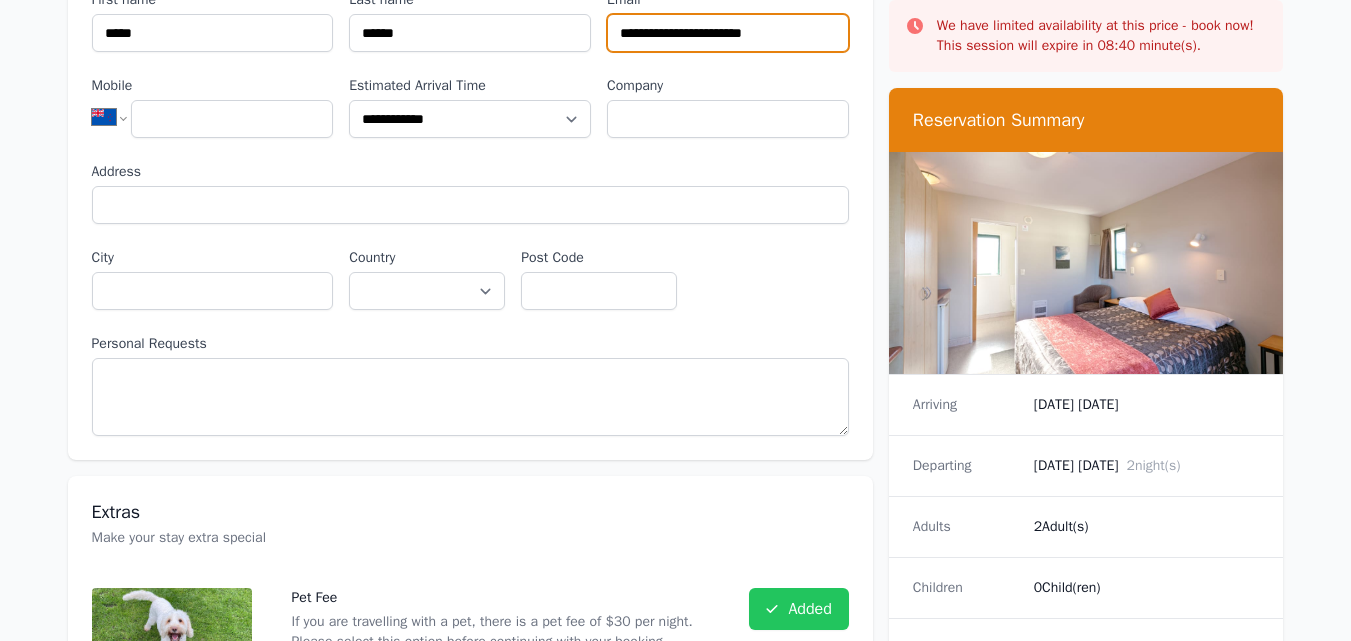 scroll, scrollTop: 0, scrollLeft: 0, axis: both 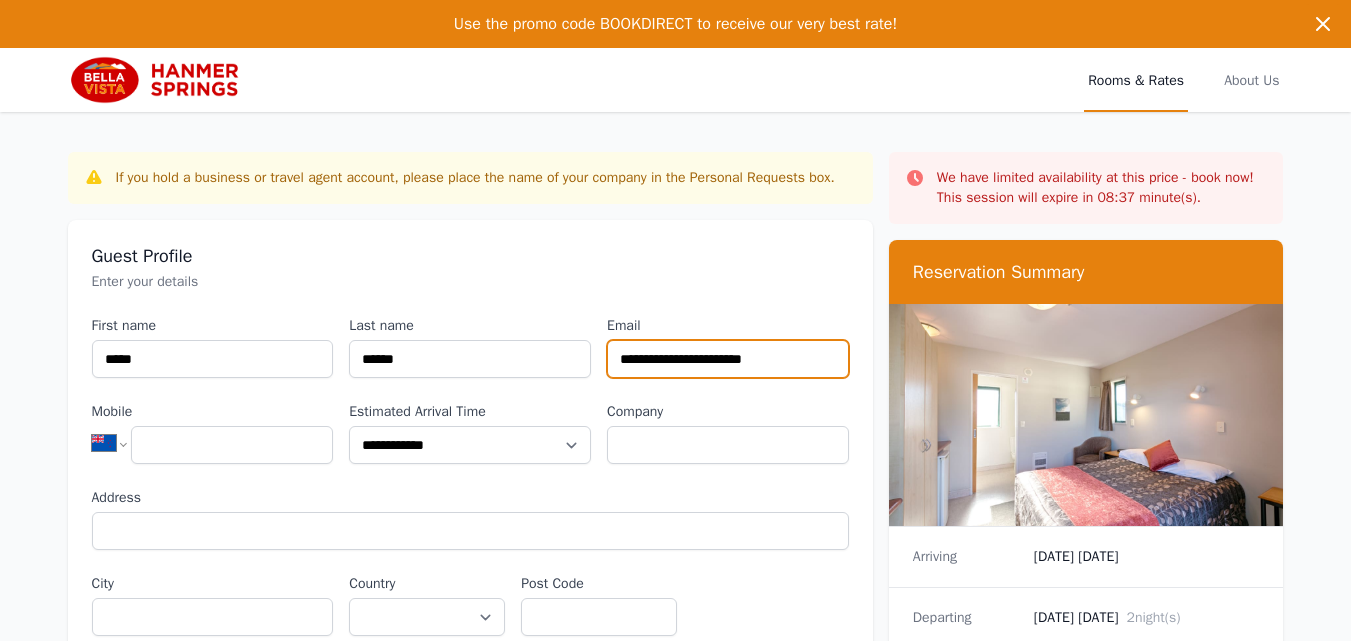 type on "**********" 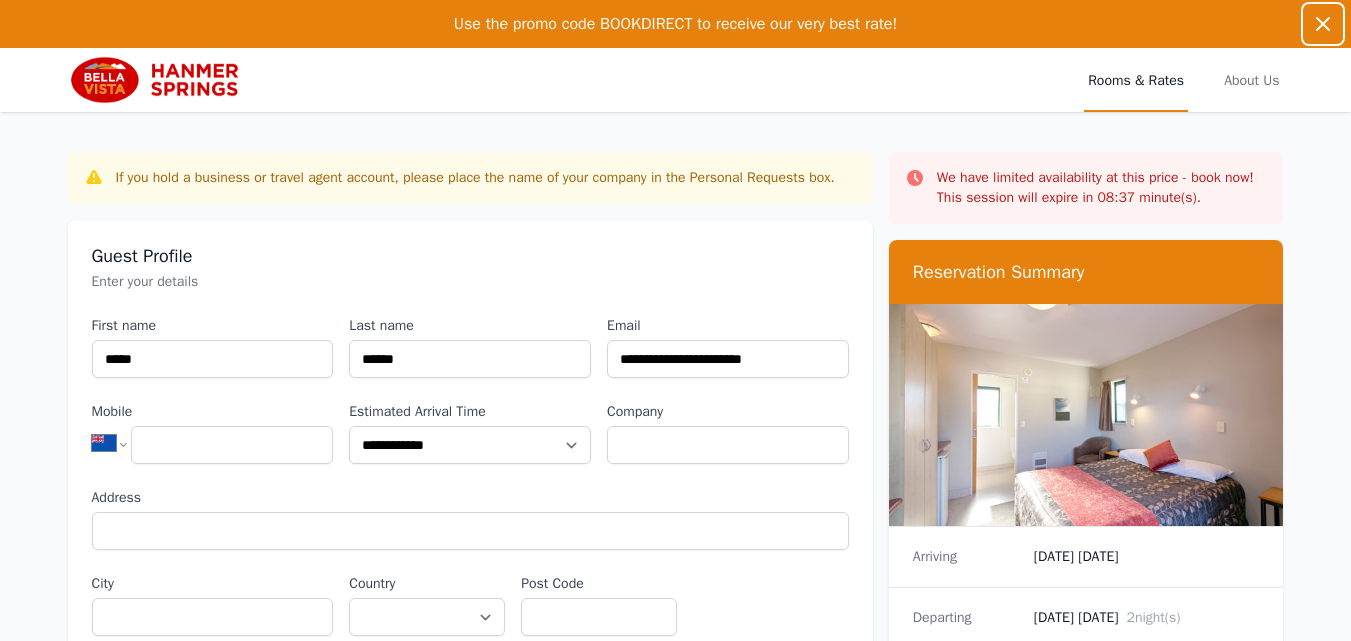 click 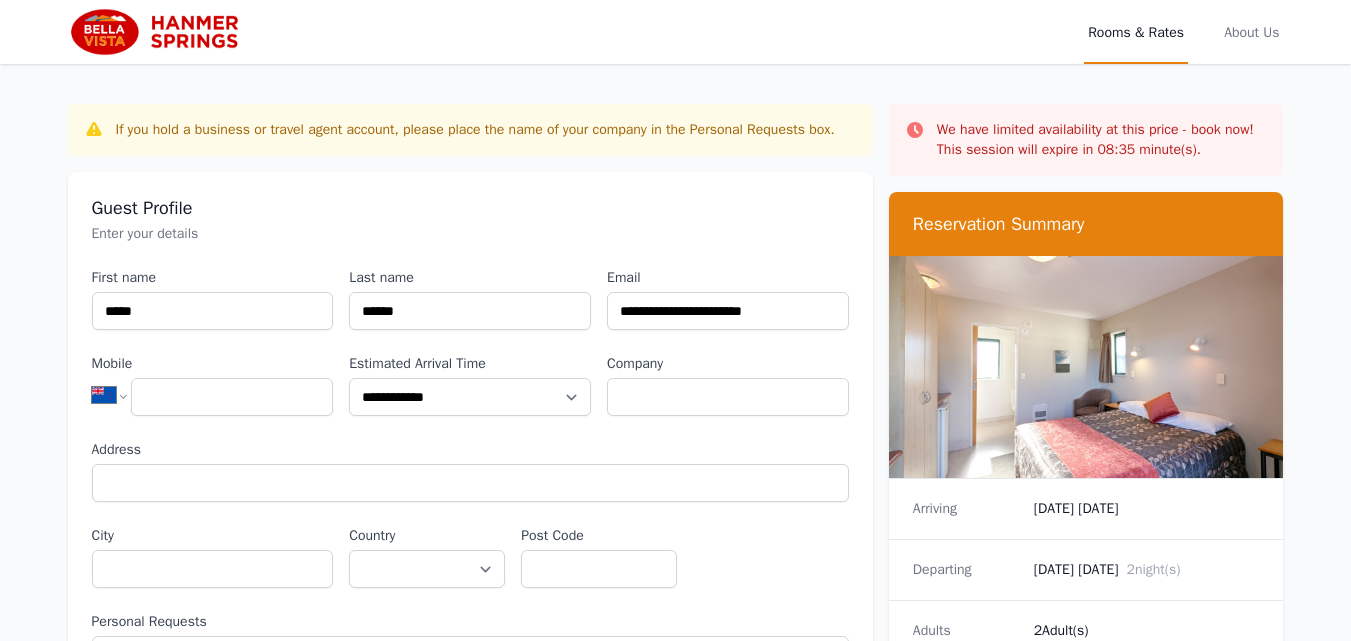 scroll, scrollTop: 96, scrollLeft: 0, axis: vertical 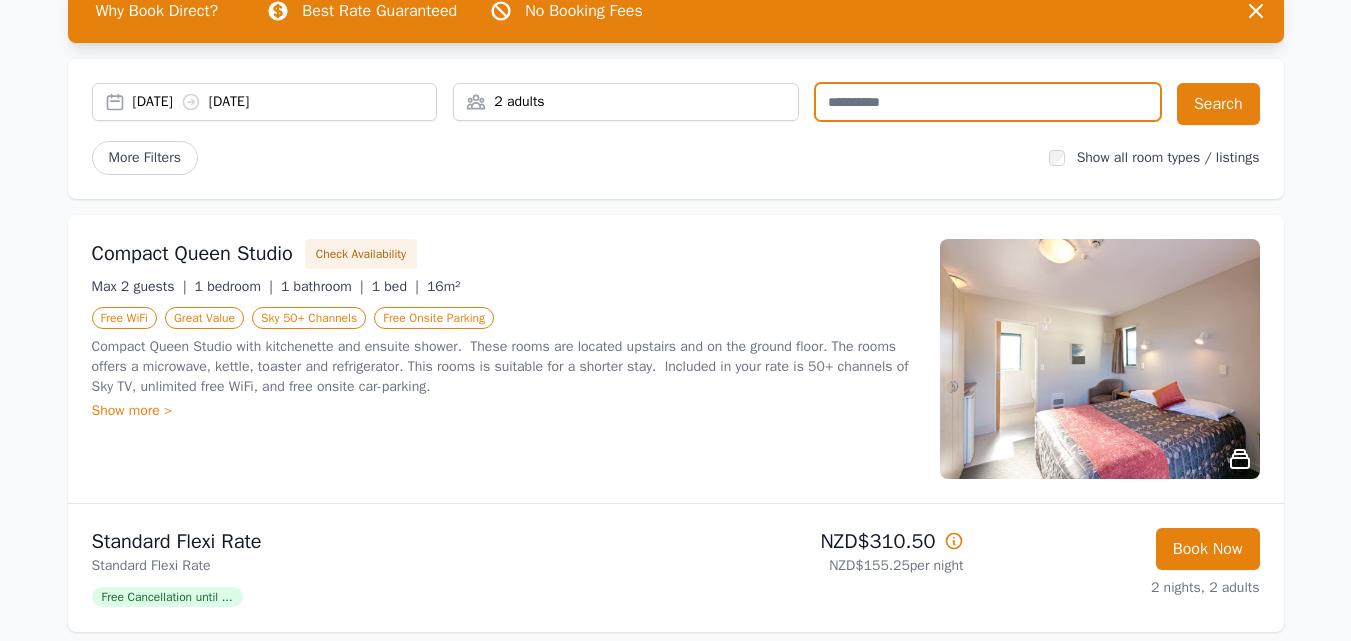 click at bounding box center (988, 102) 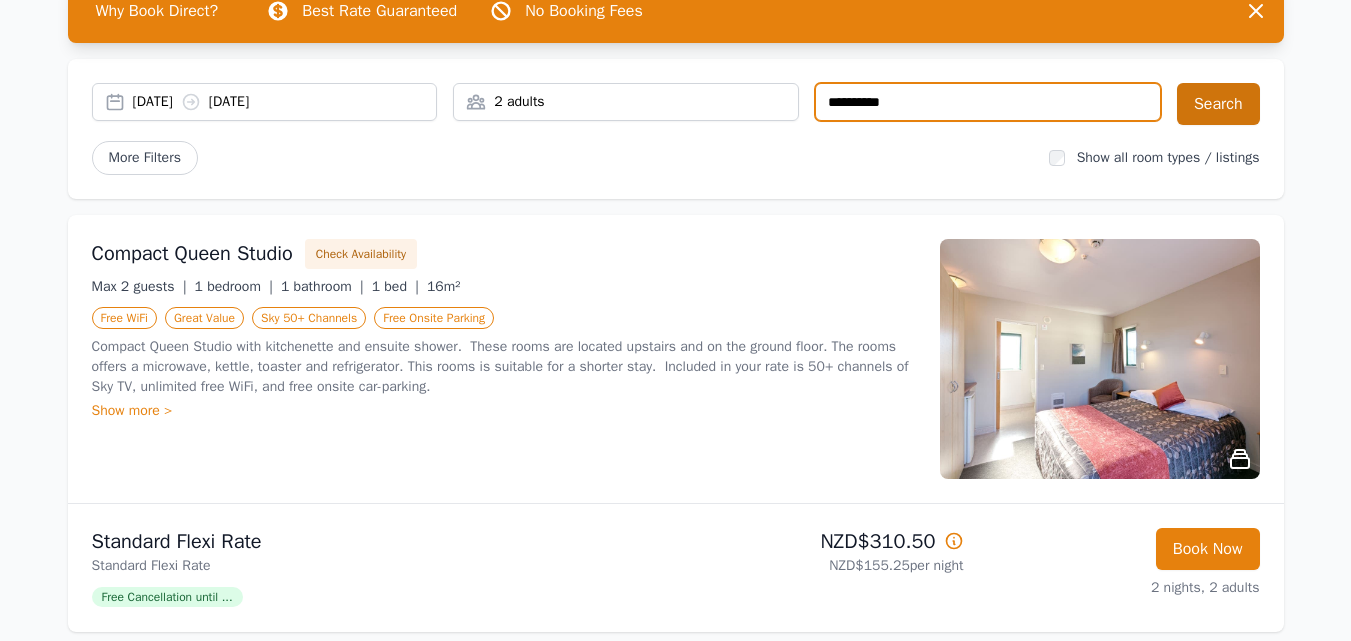 type on "**********" 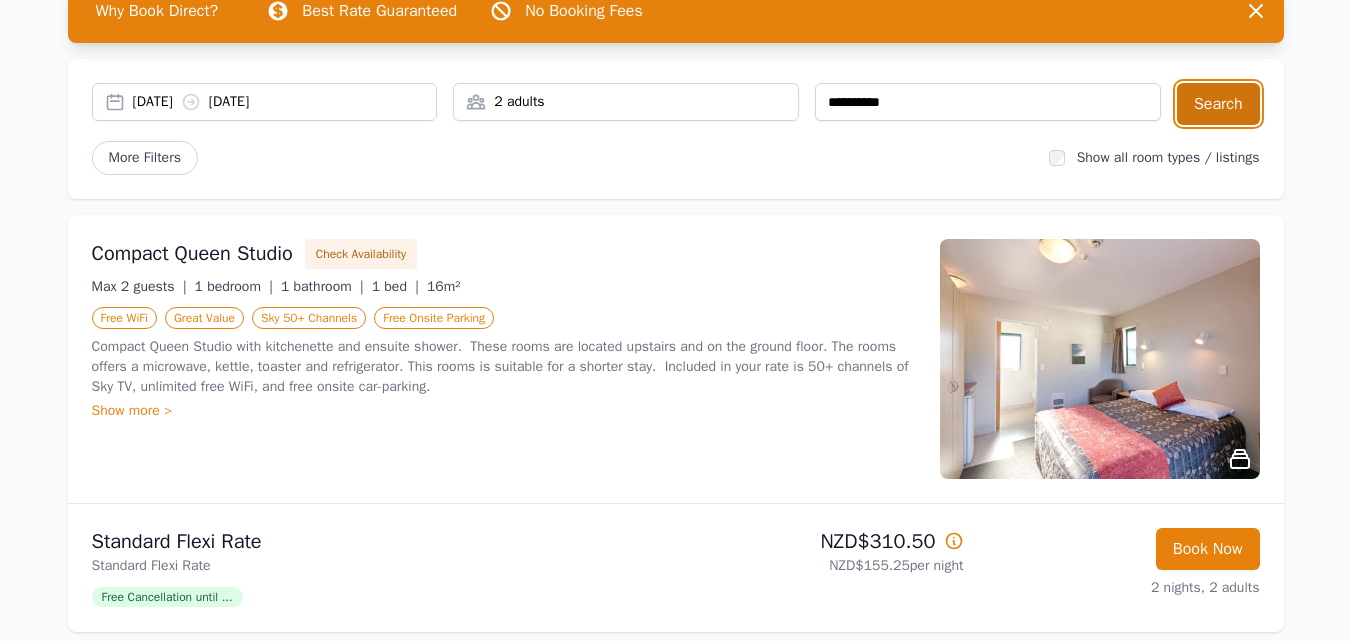 click on "Search" at bounding box center (1218, 104) 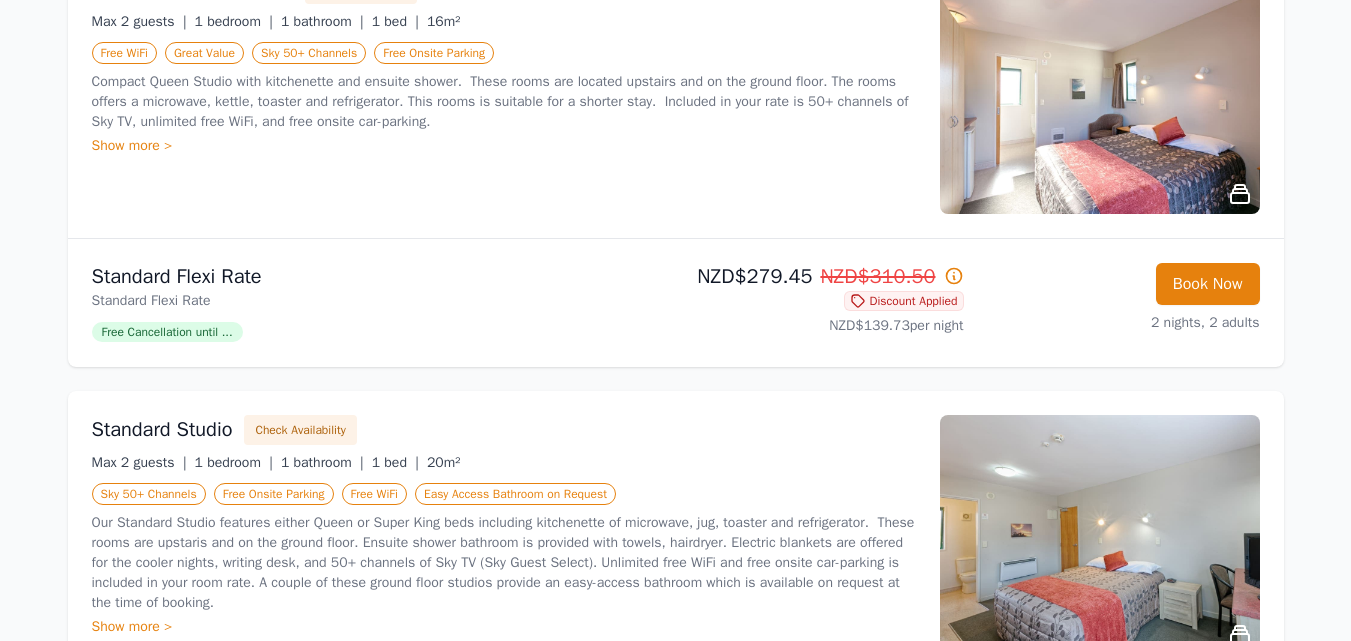 scroll, scrollTop: 462, scrollLeft: 0, axis: vertical 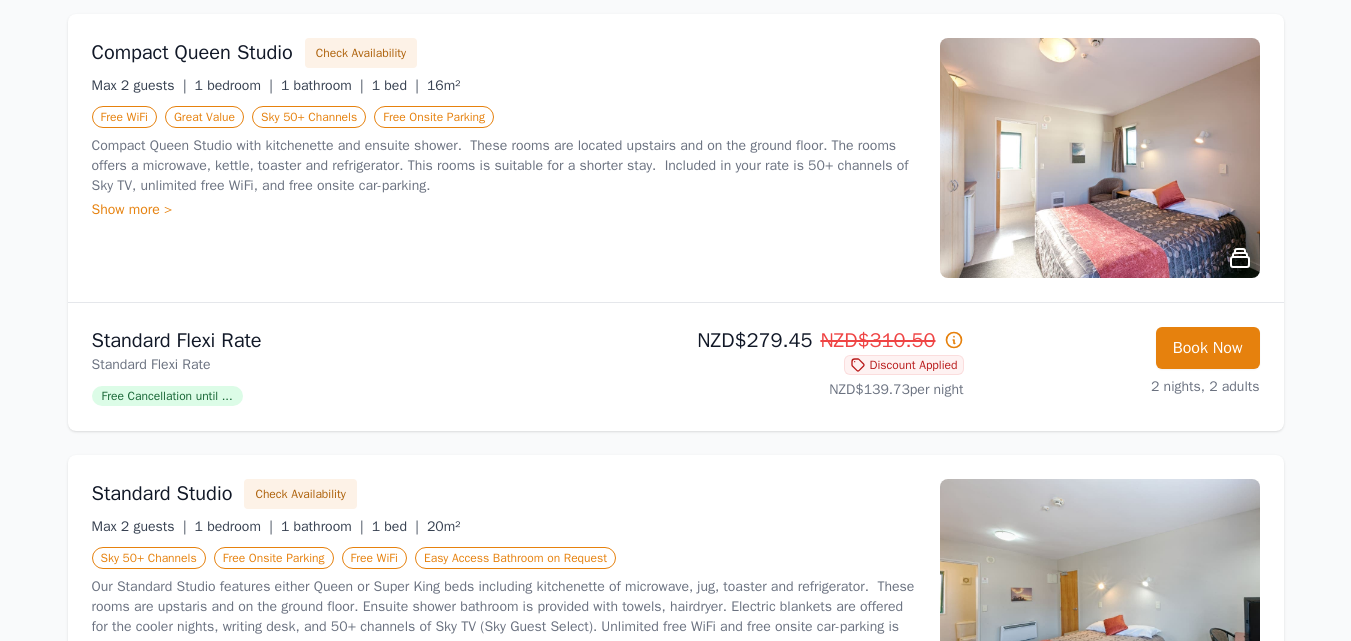 click on "Free Cancellation until ..." at bounding box center [167, 396] 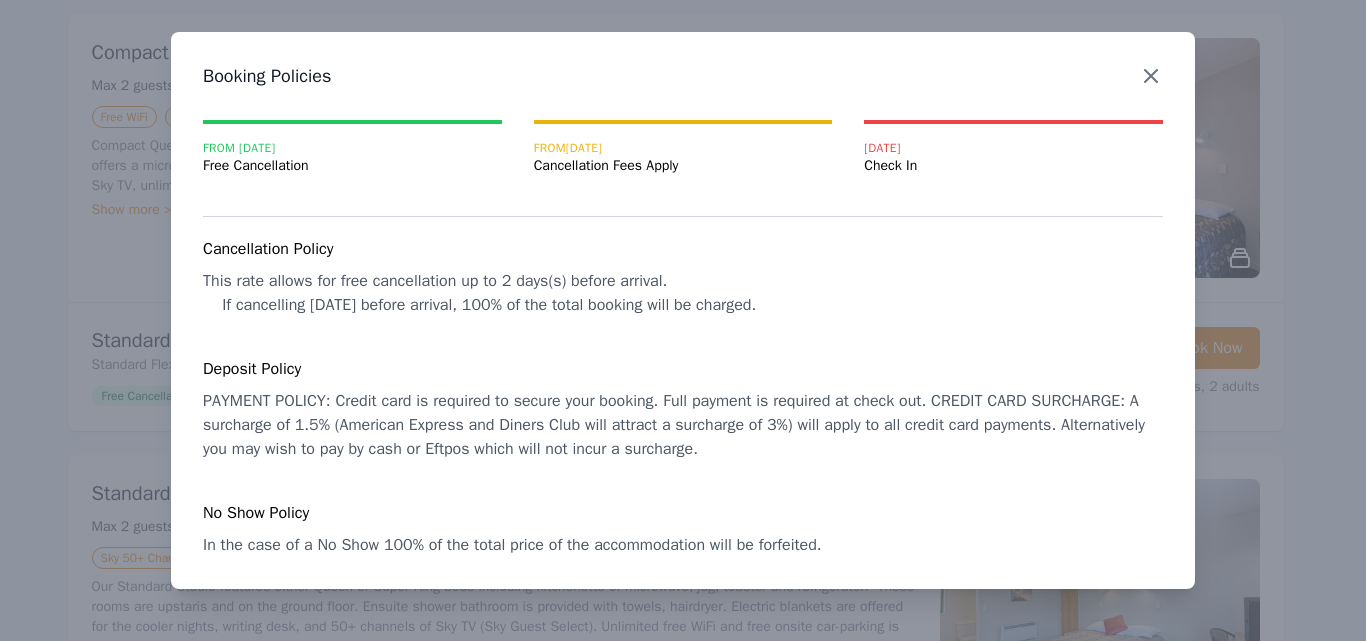 click 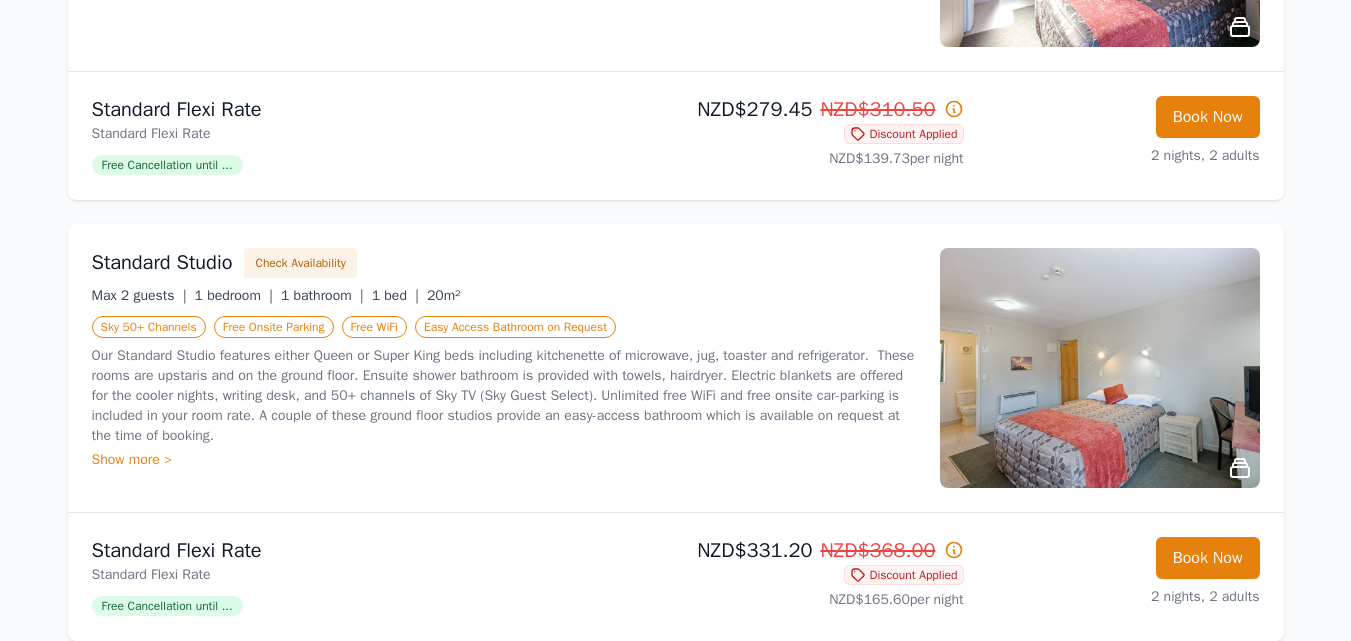 scroll, scrollTop: 694, scrollLeft: 0, axis: vertical 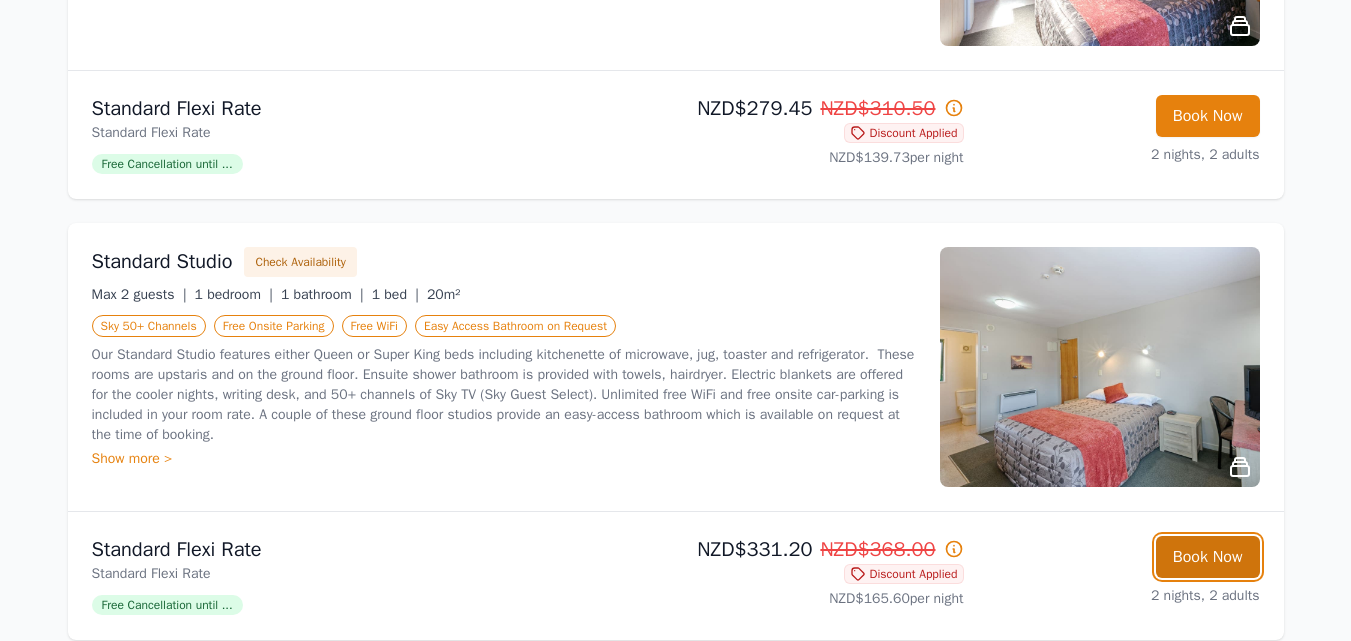 click on "Book Now" at bounding box center (1208, 557) 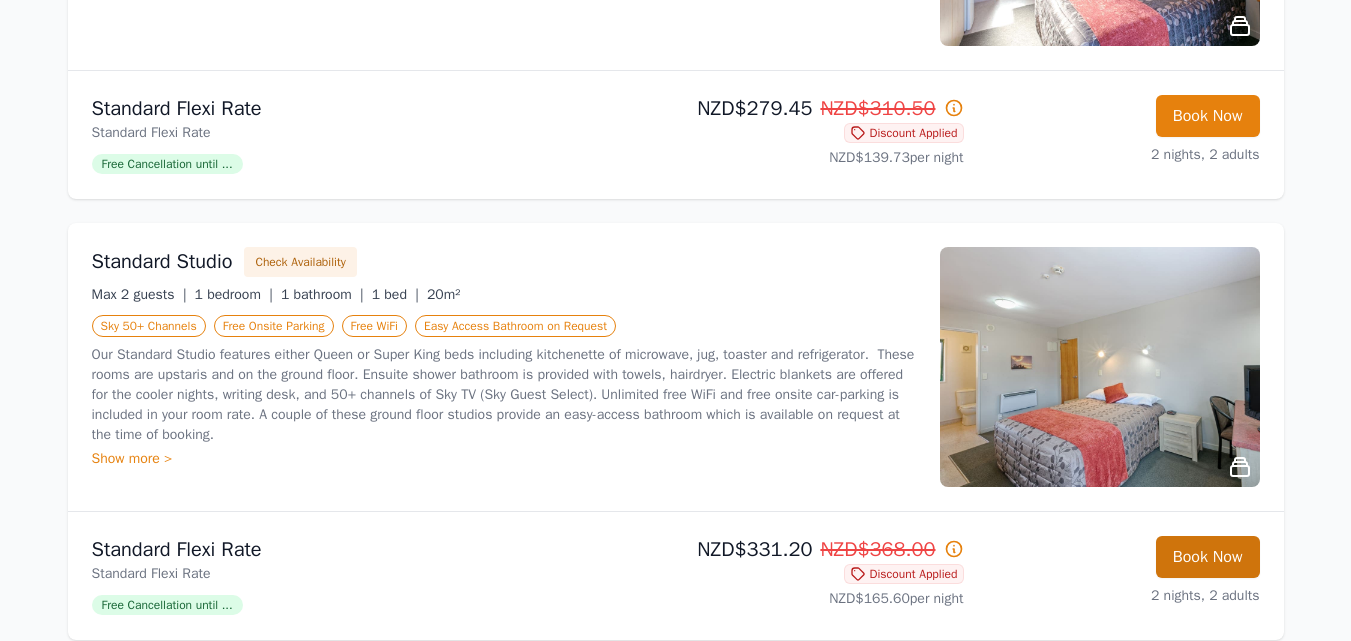 scroll, scrollTop: 96, scrollLeft: 0, axis: vertical 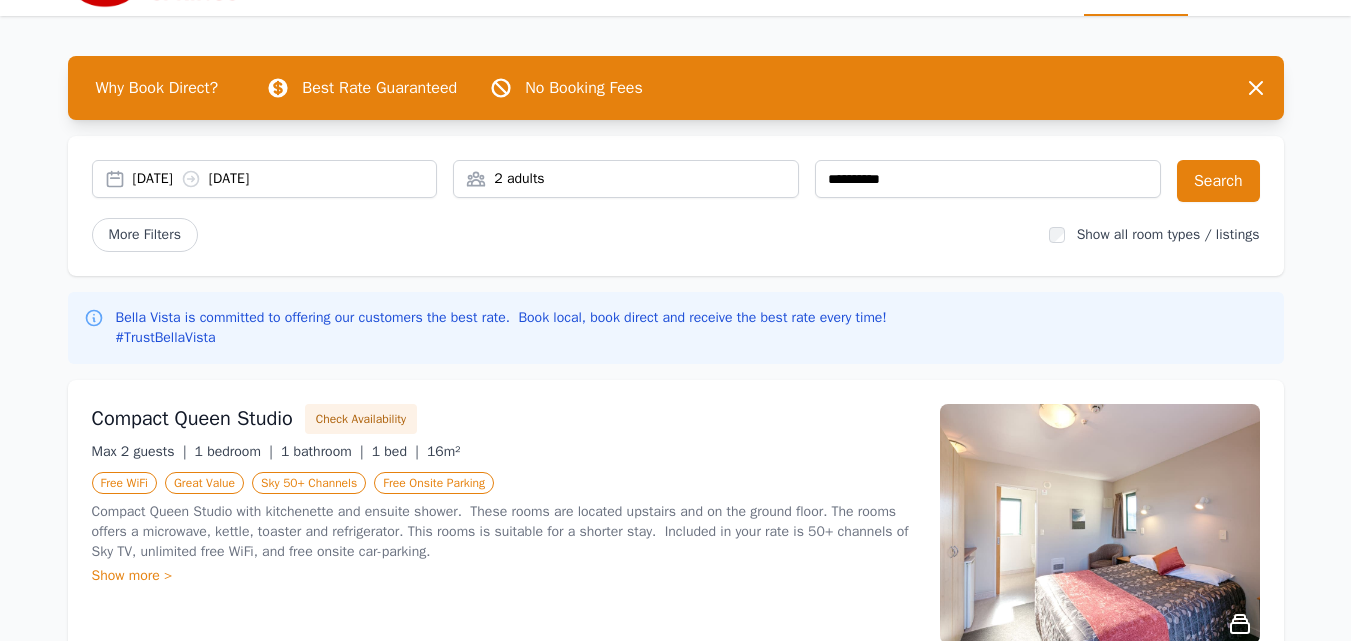 select on "**" 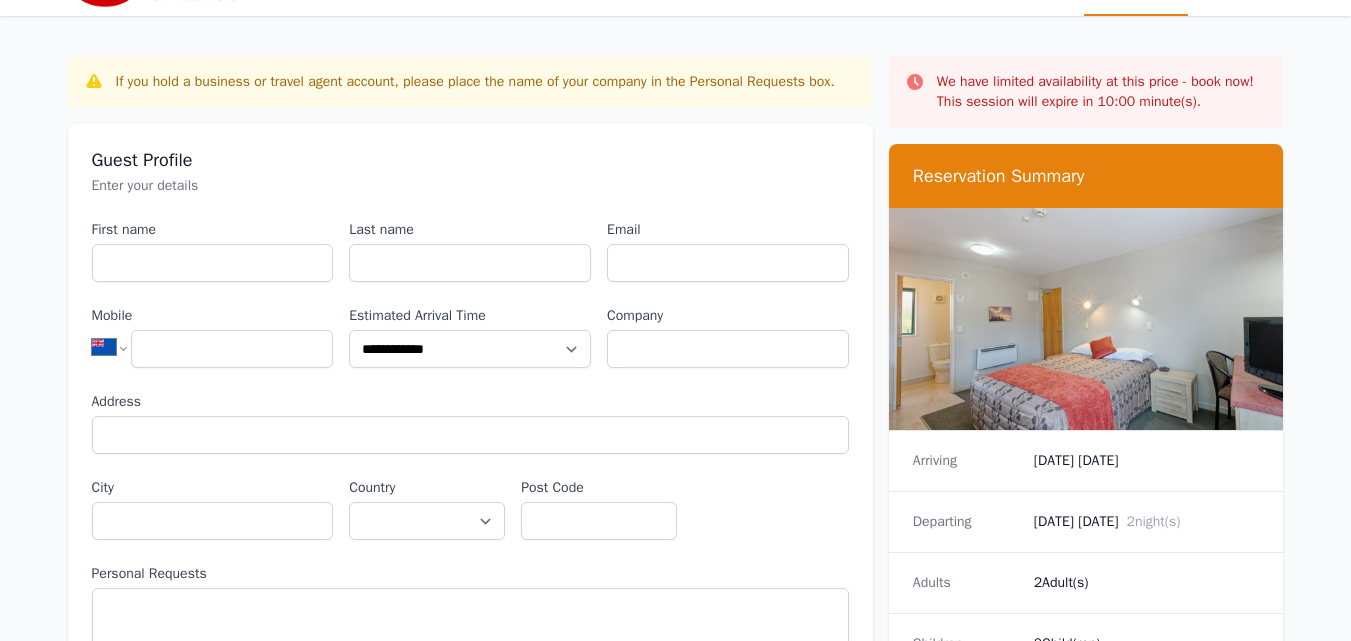 scroll, scrollTop: 0, scrollLeft: 0, axis: both 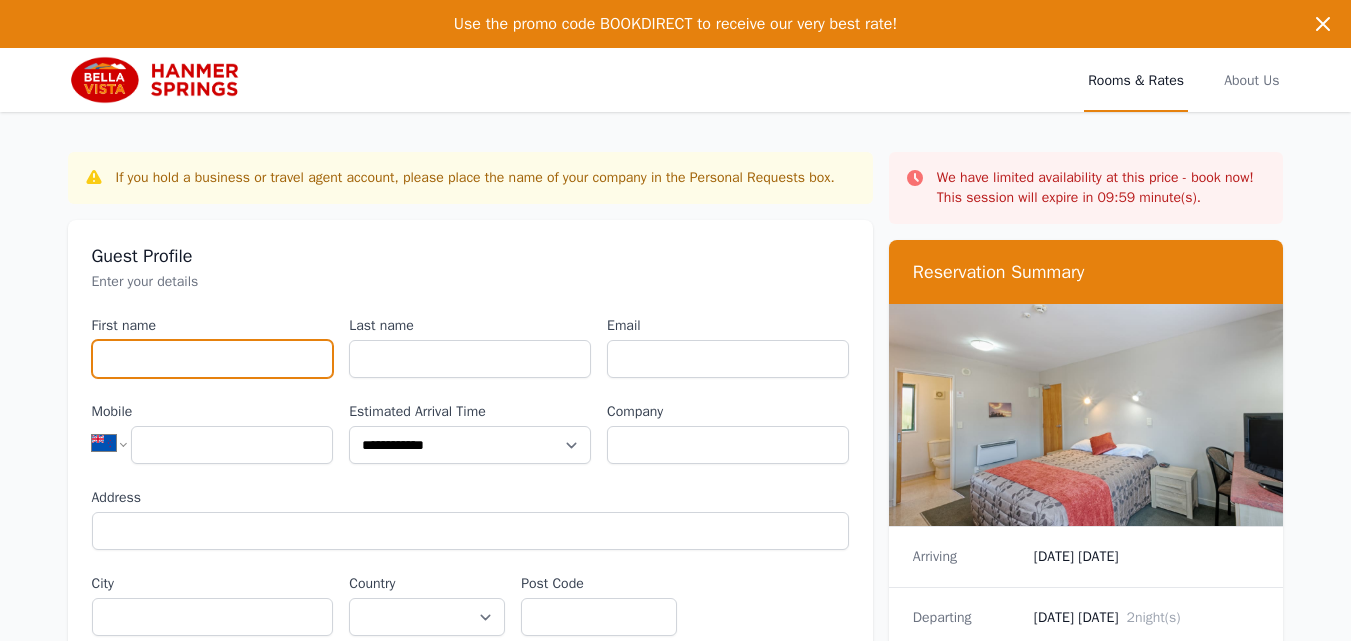 click on "First name" at bounding box center (213, 359) 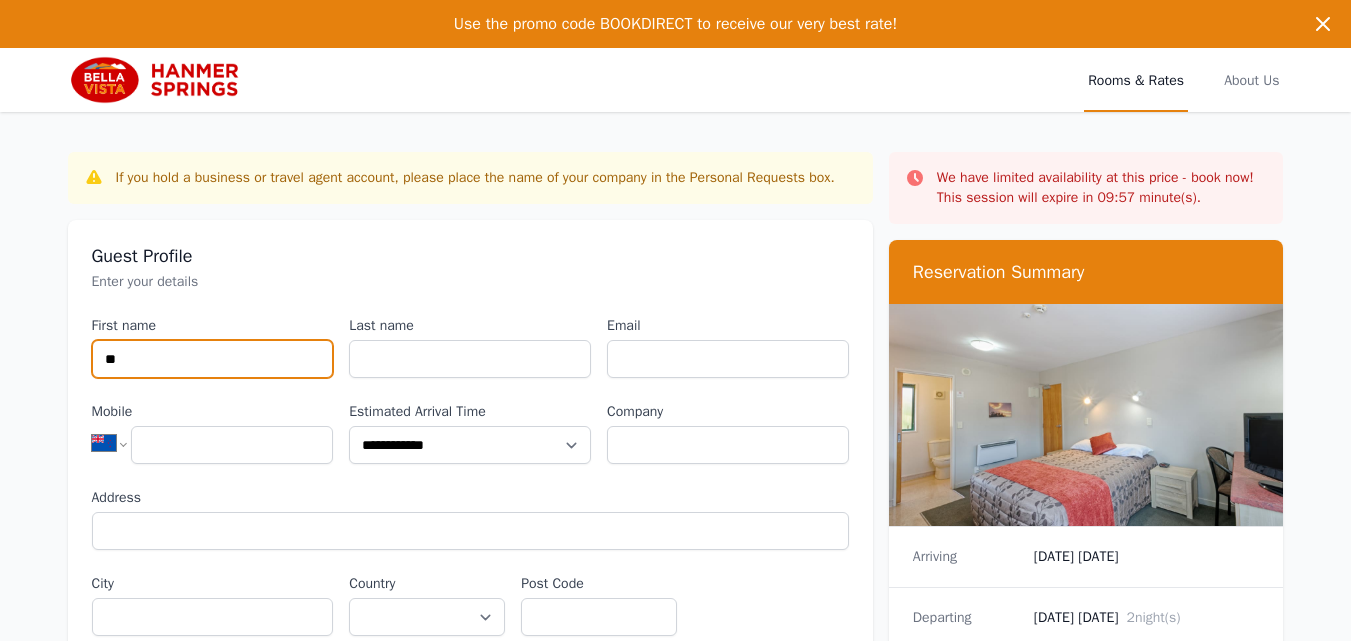 type on "*" 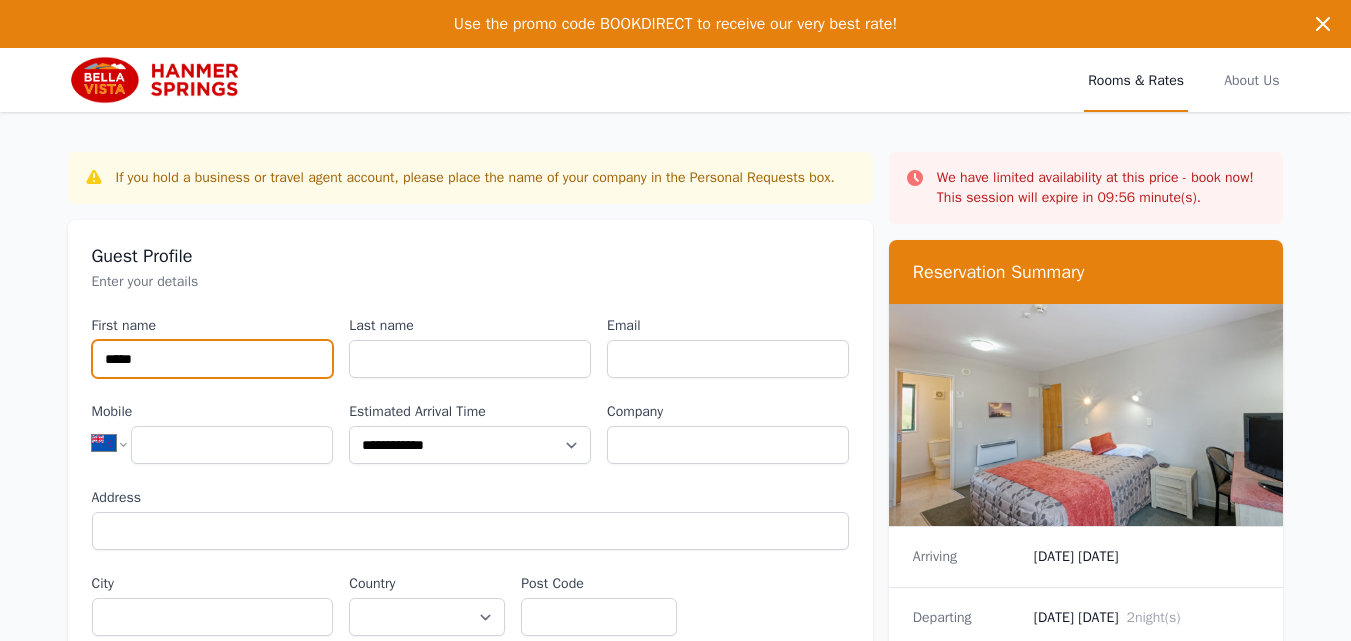 type on "*****" 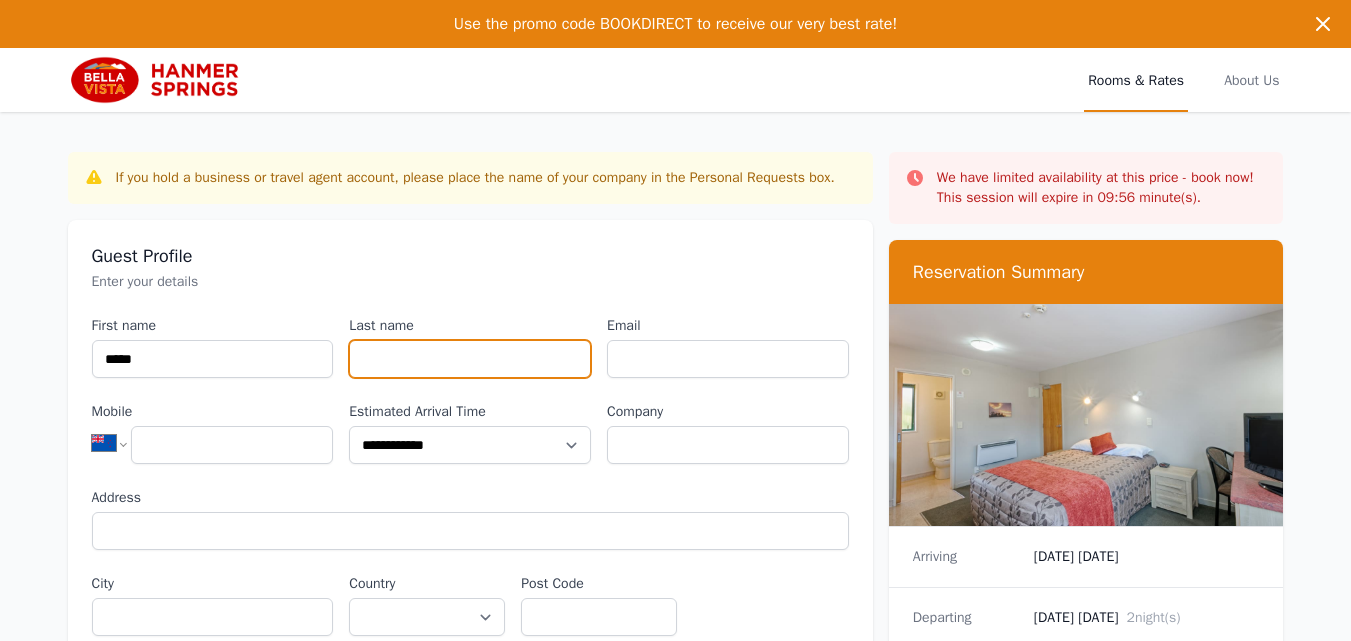 click on "Last name" at bounding box center [470, 359] 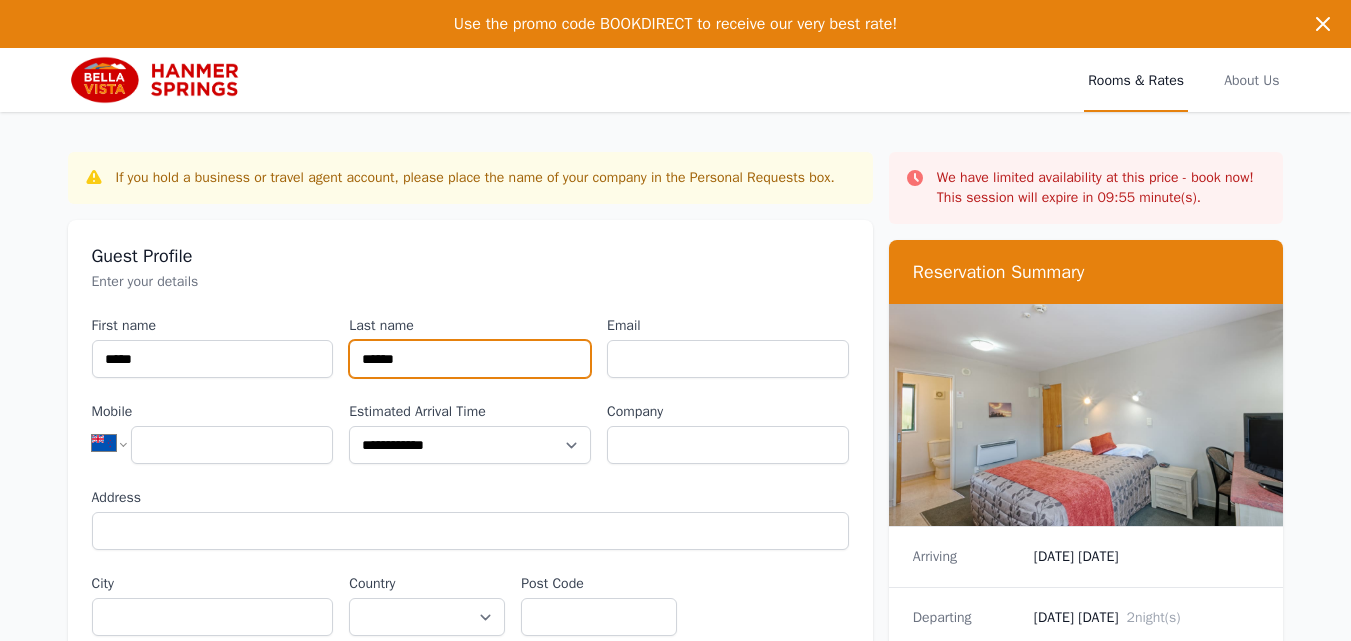 type on "******" 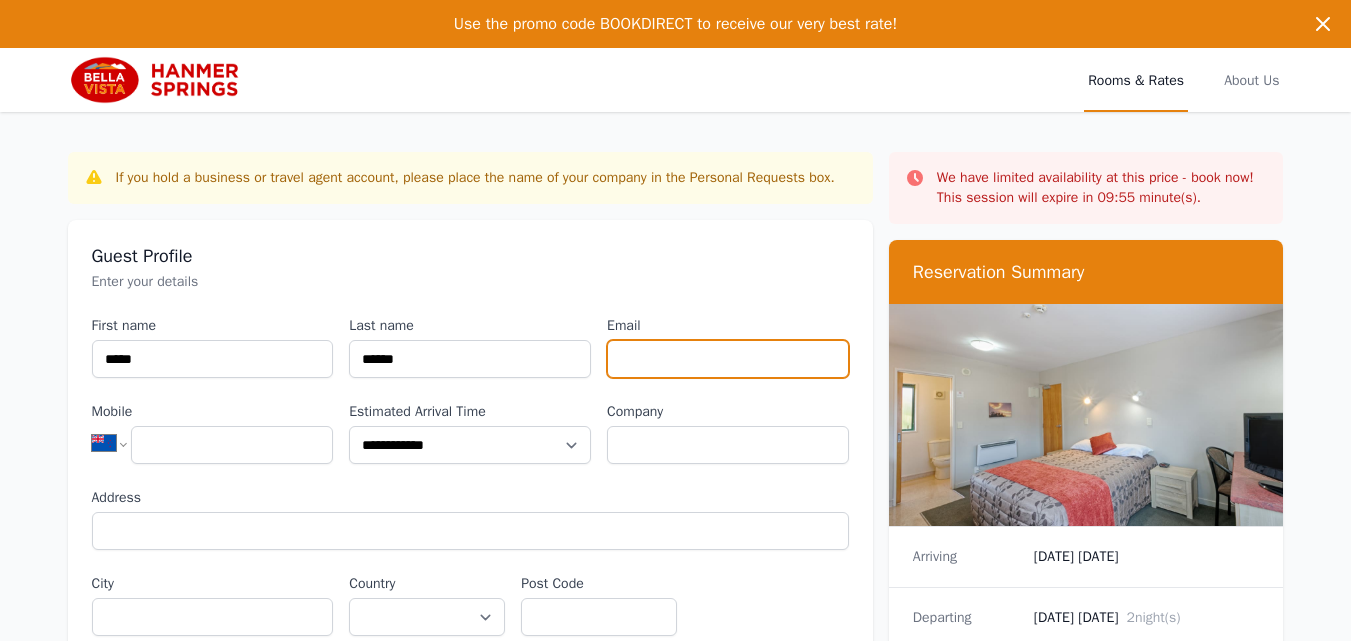 click on "Email" at bounding box center (728, 359) 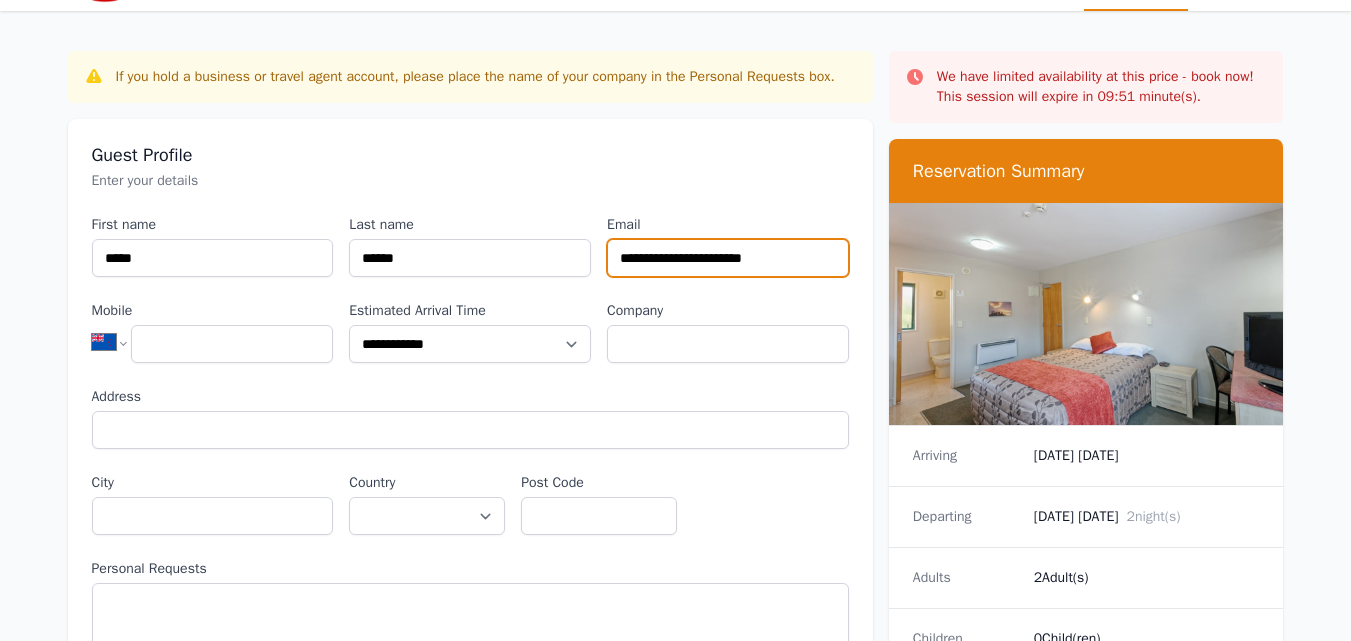 scroll, scrollTop: 102, scrollLeft: 0, axis: vertical 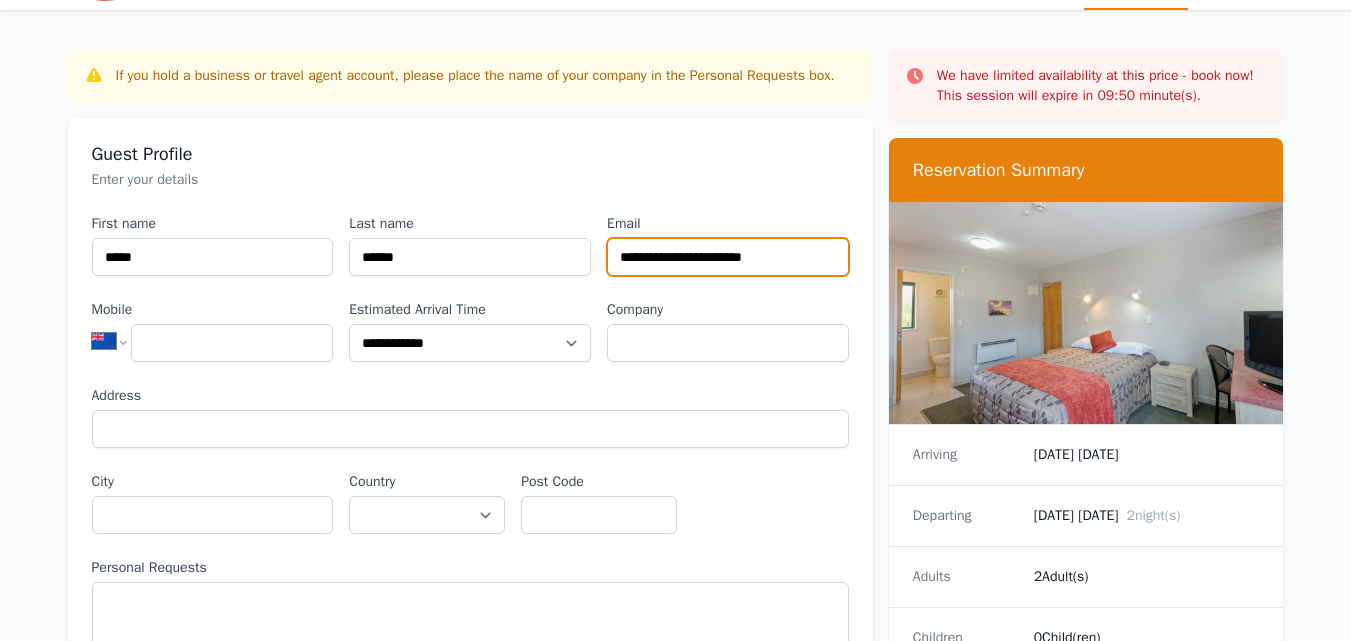 type on "**********" 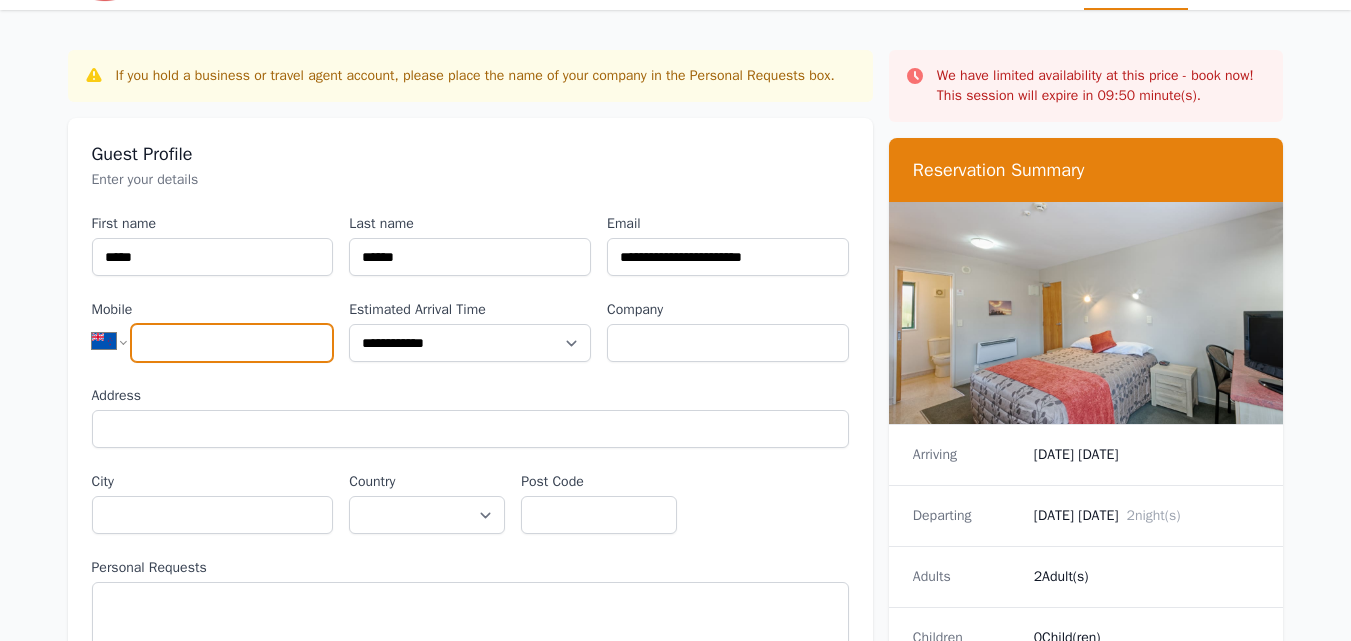 click on "Mobile" at bounding box center [232, 343] 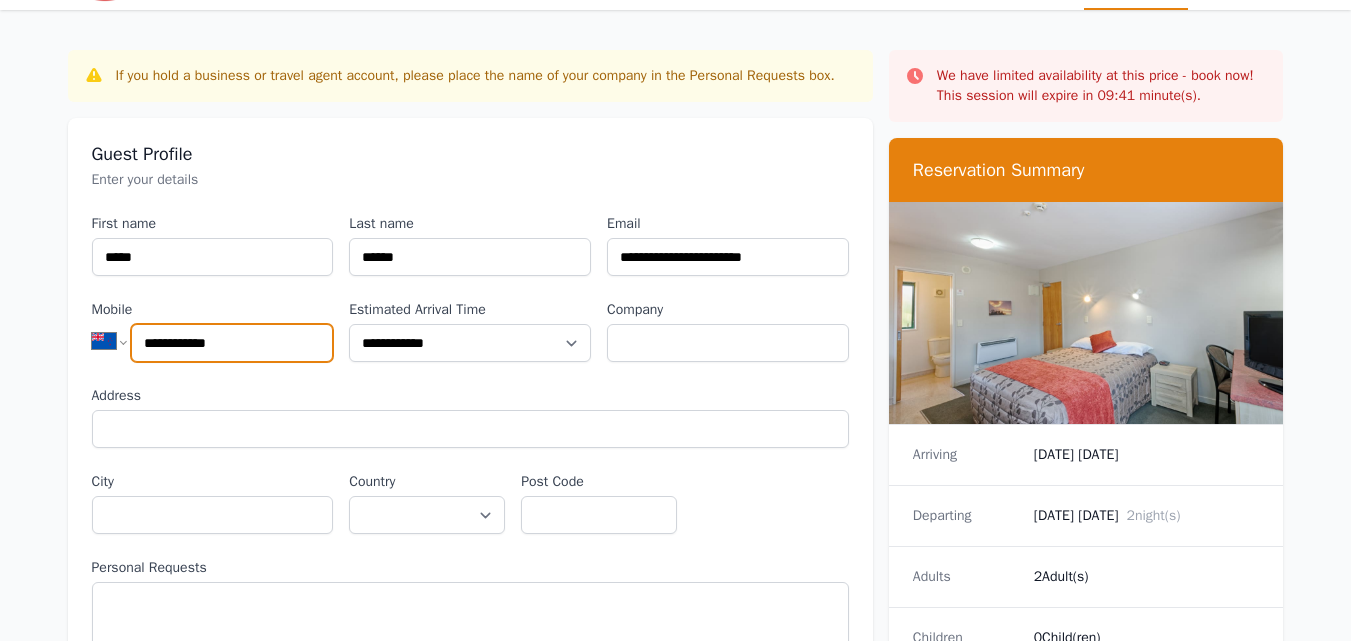 type on "**********" 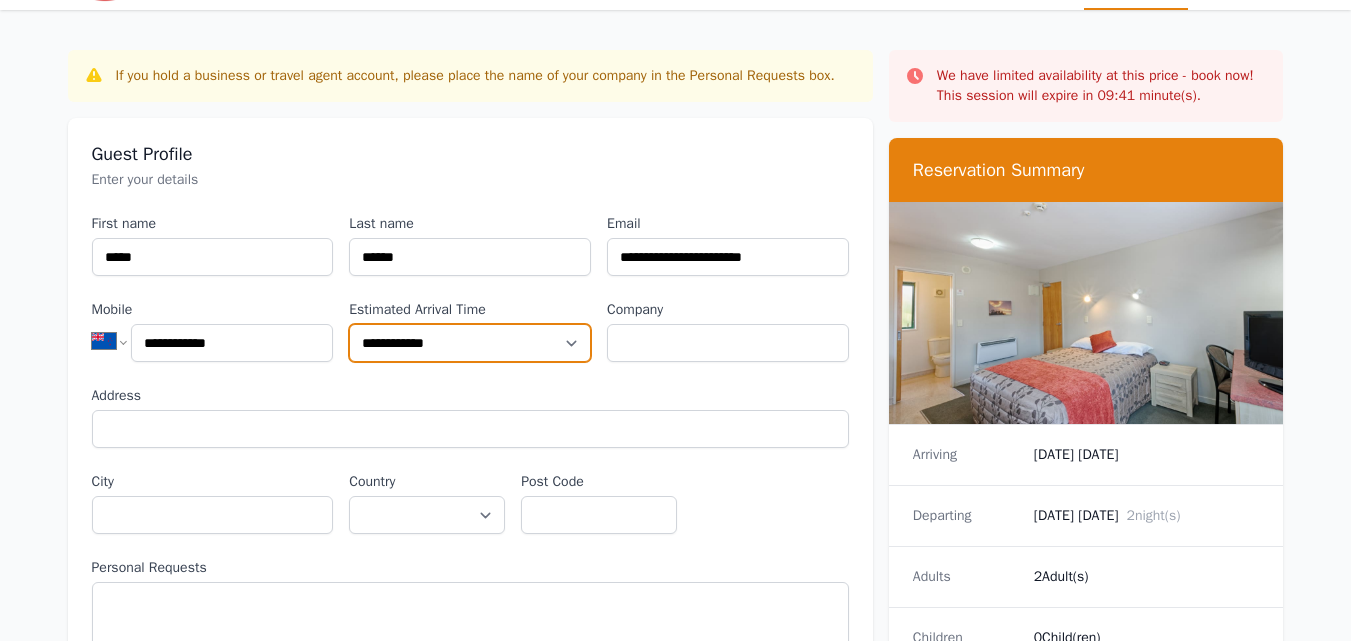 click on "**********" at bounding box center [470, 343] 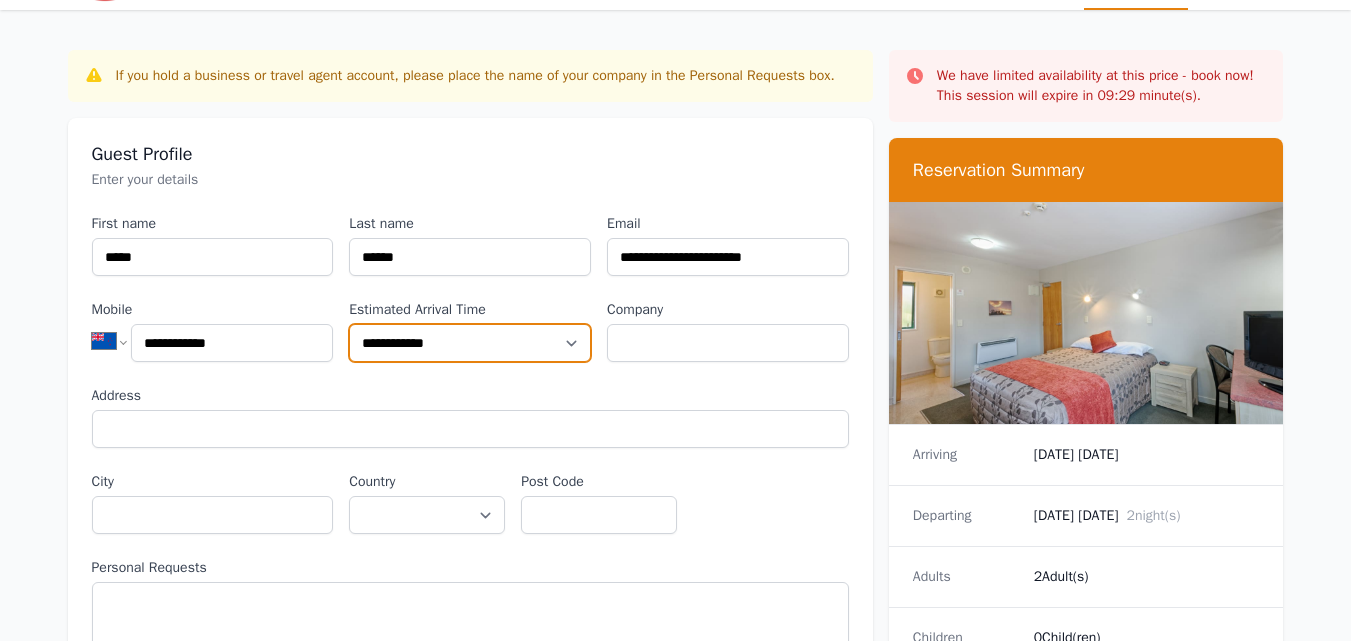 select on "**********" 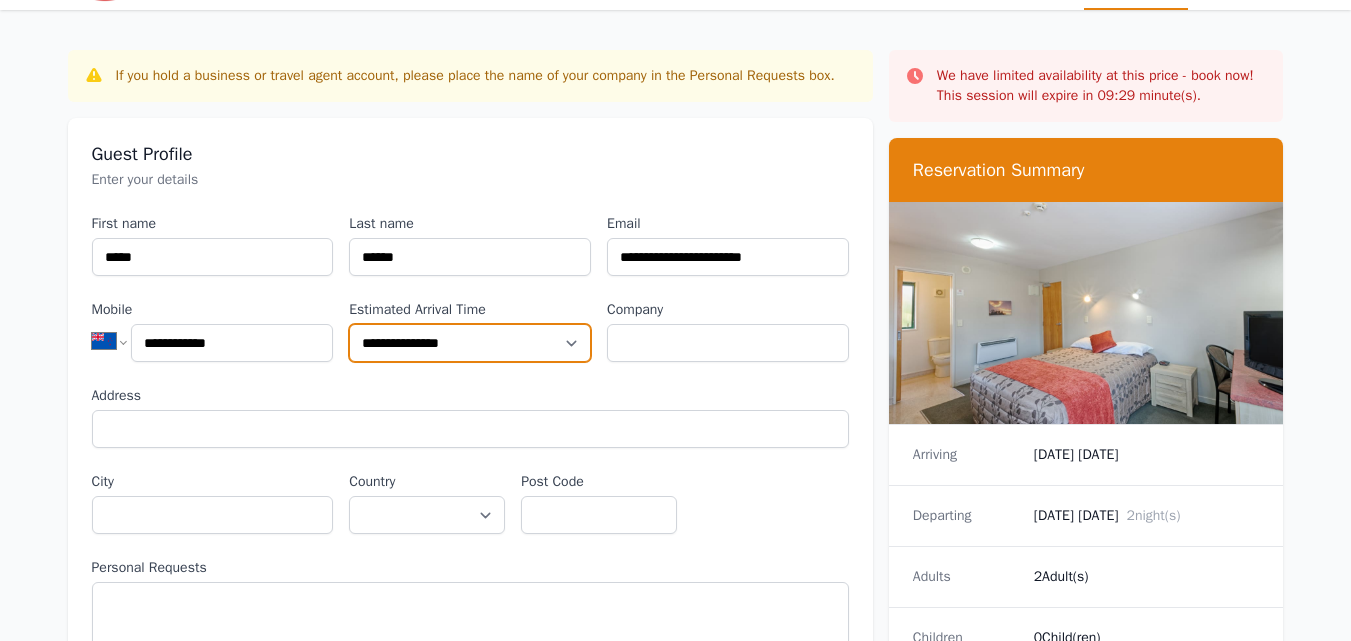 click on "**********" at bounding box center (470, 343) 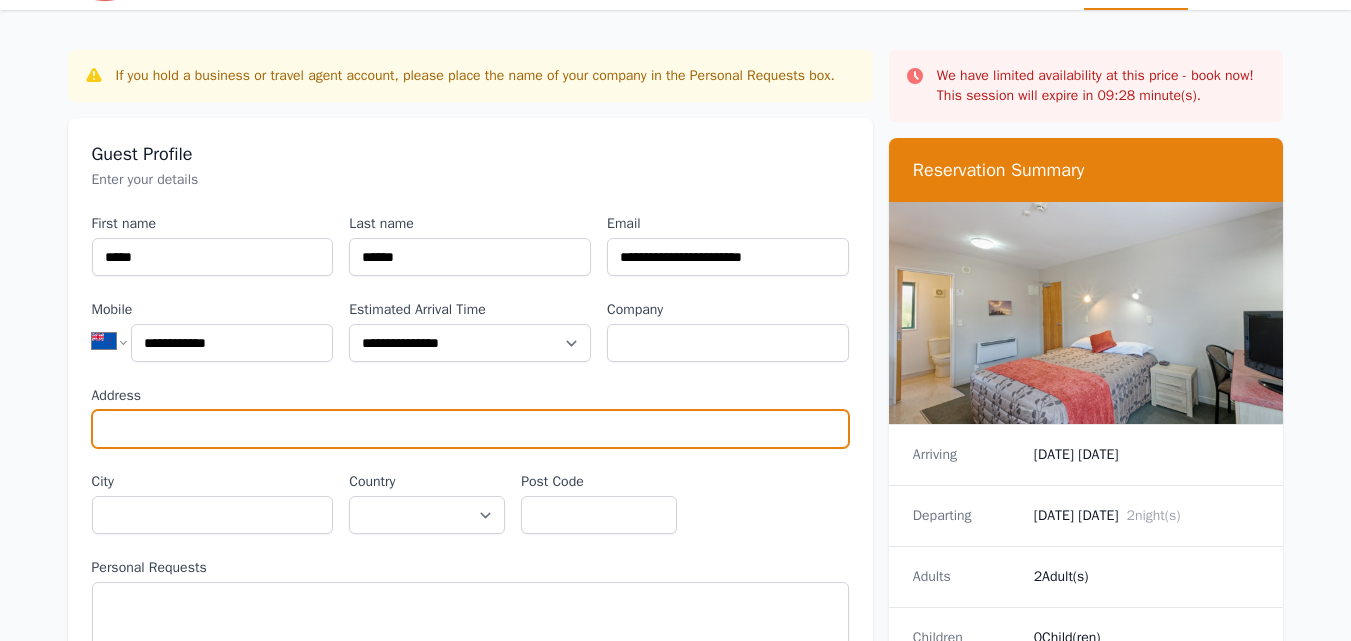 click on "Address" at bounding box center [470, 429] 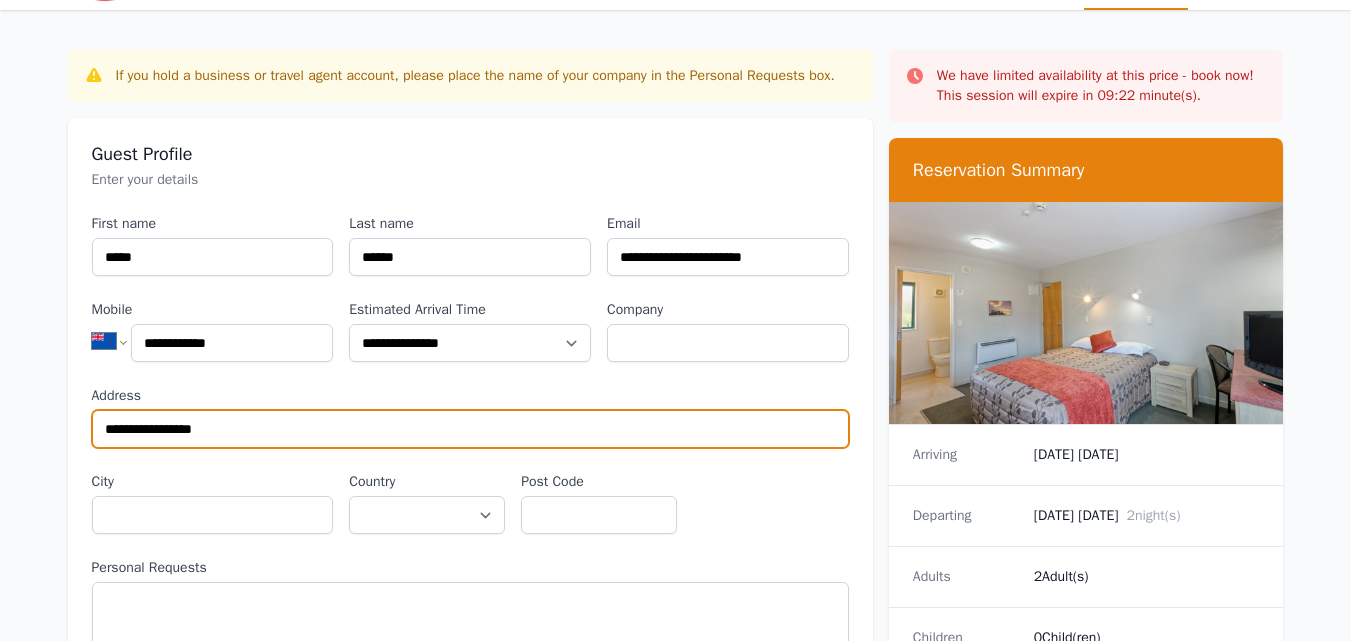 type on "**********" 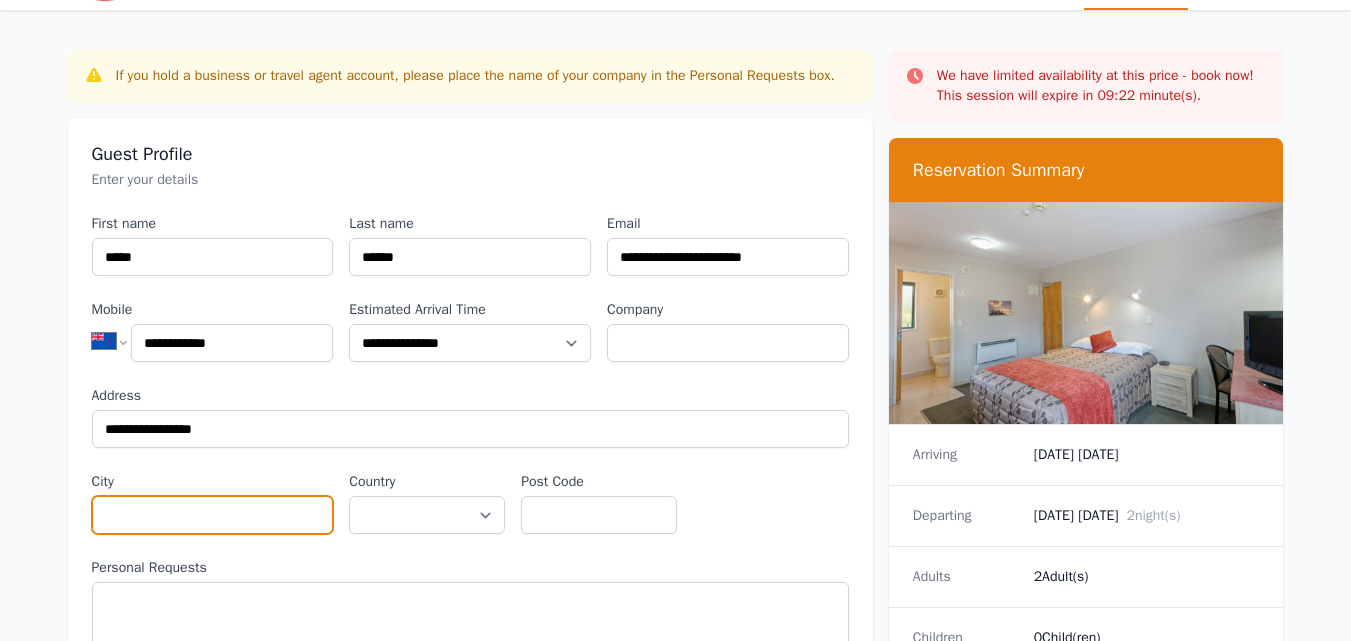 click on "City" at bounding box center [213, 515] 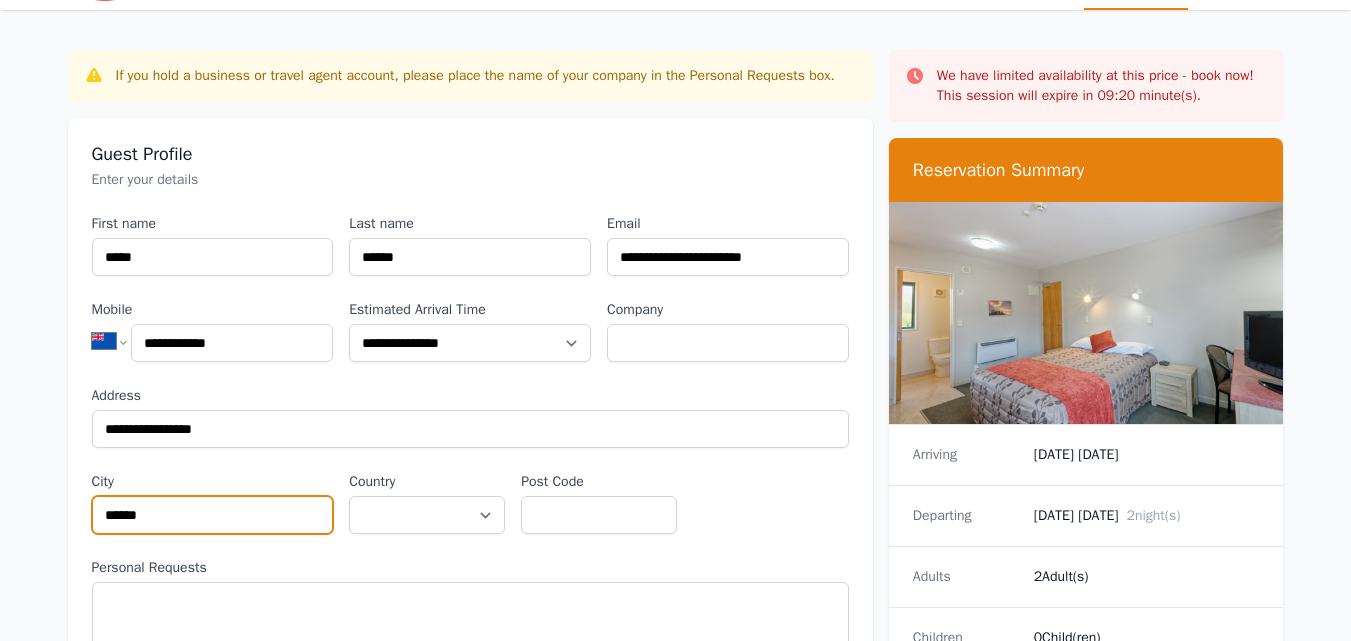 type on "******" 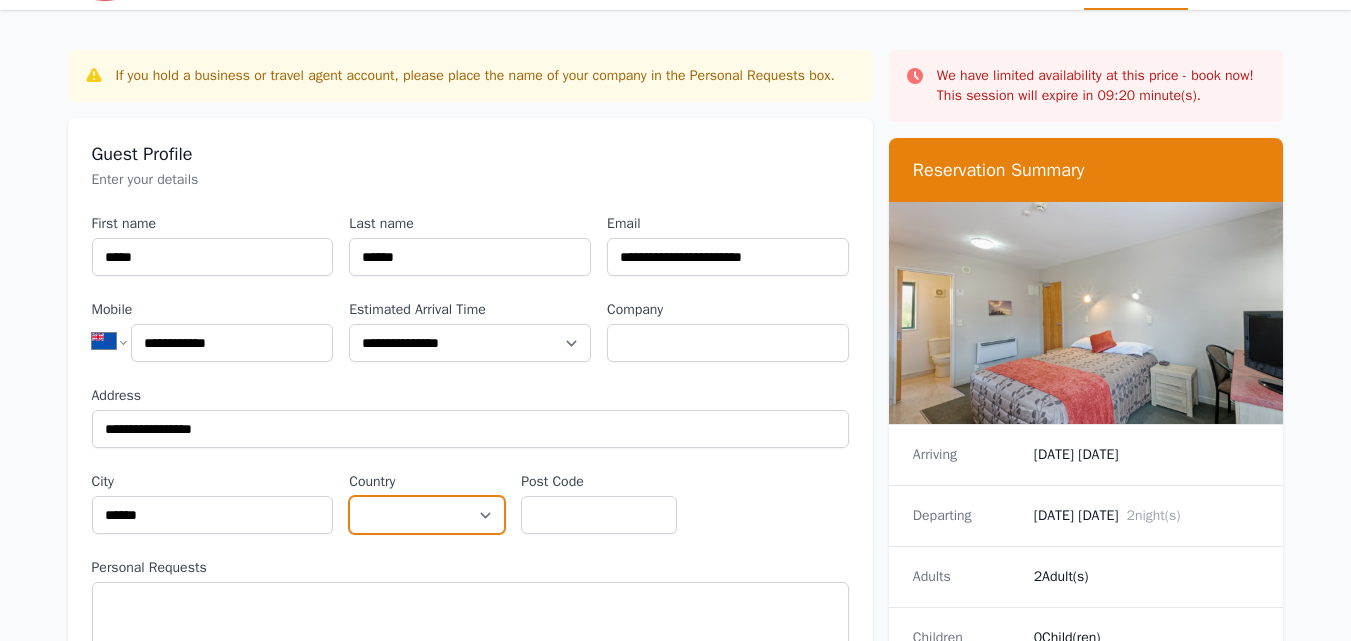 click on "**********" at bounding box center (427, 515) 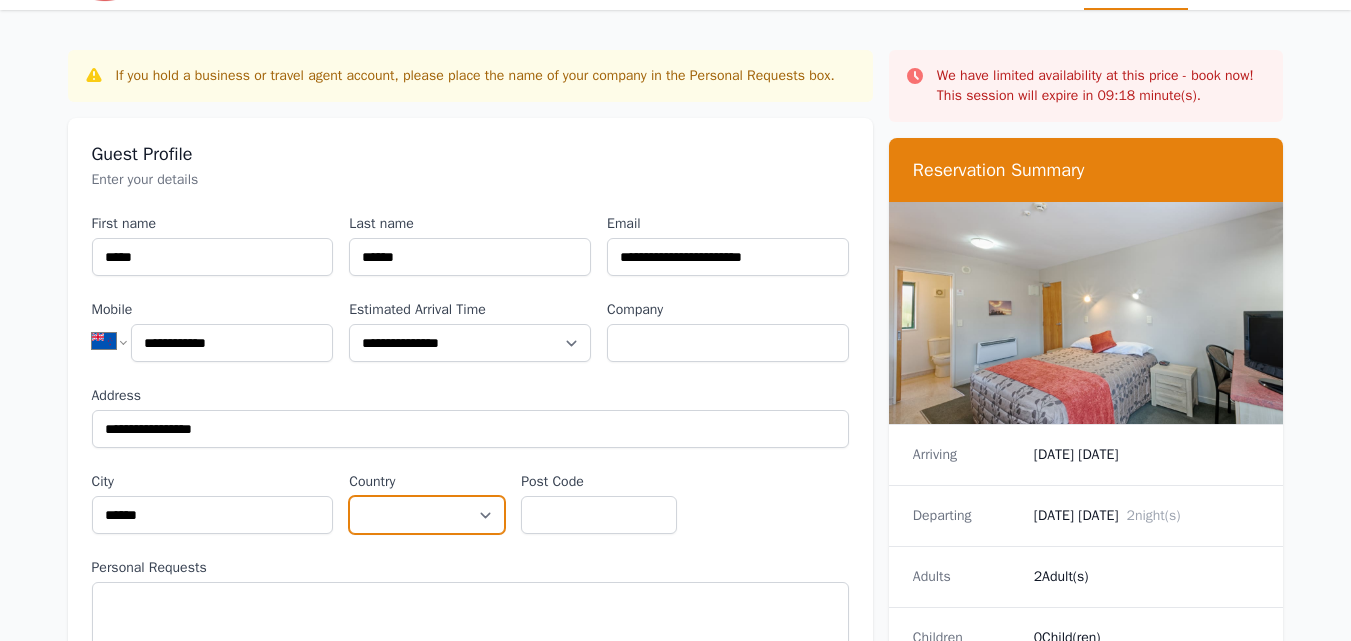select on "**********" 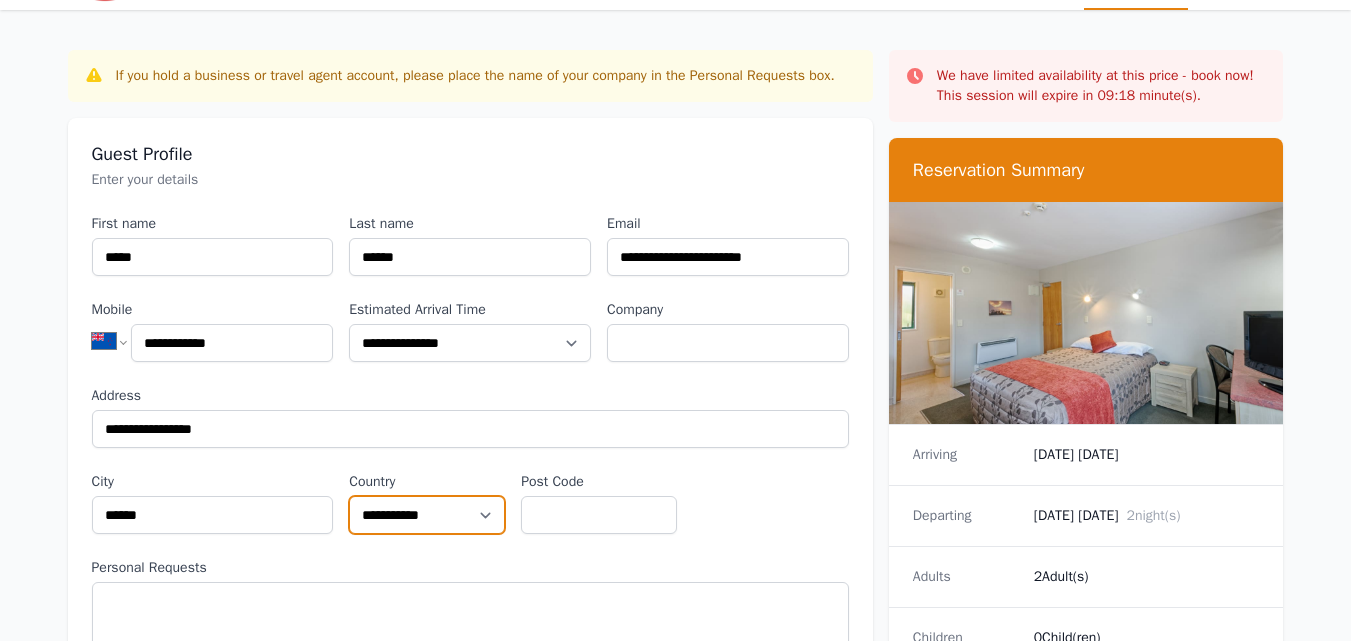 click on "**********" at bounding box center [427, 515] 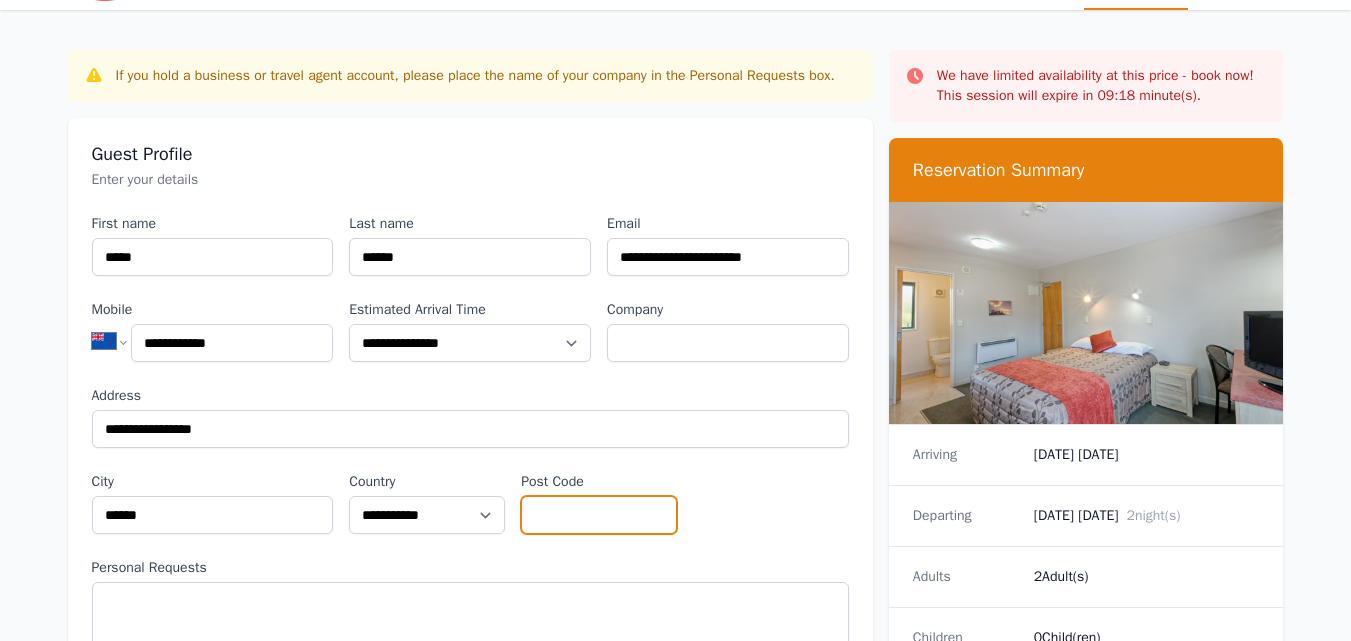 click on "Post Code" at bounding box center [599, 515] 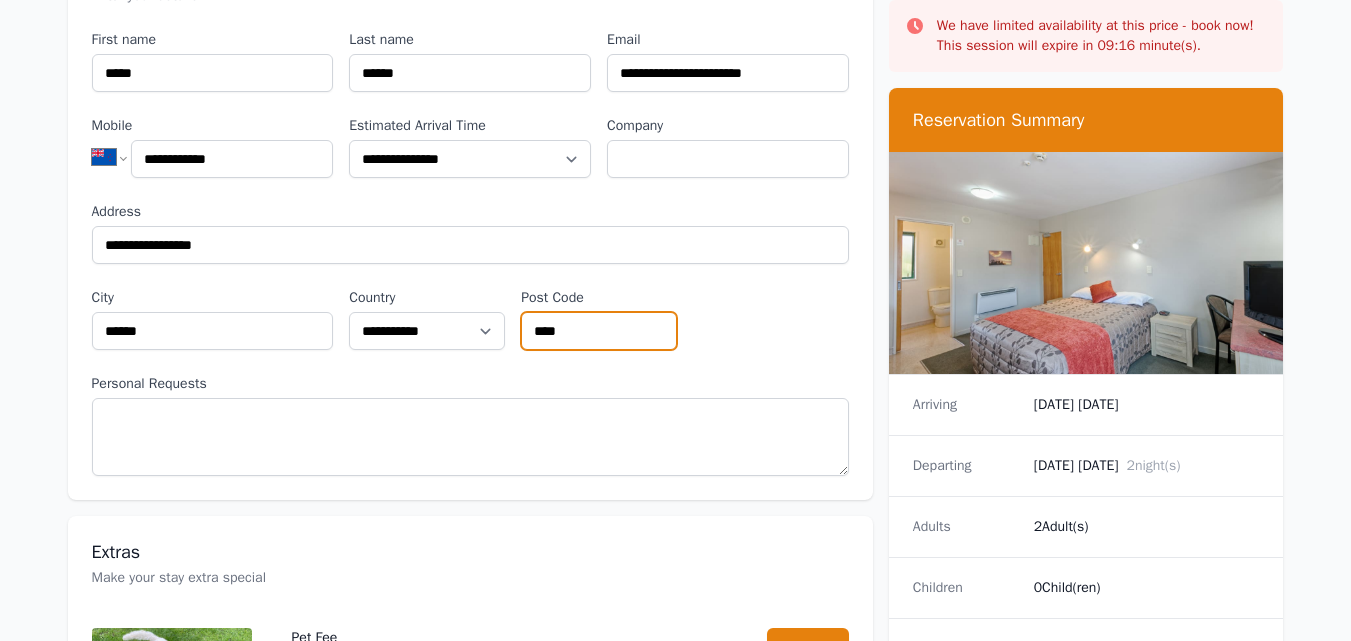 scroll, scrollTop: 289, scrollLeft: 0, axis: vertical 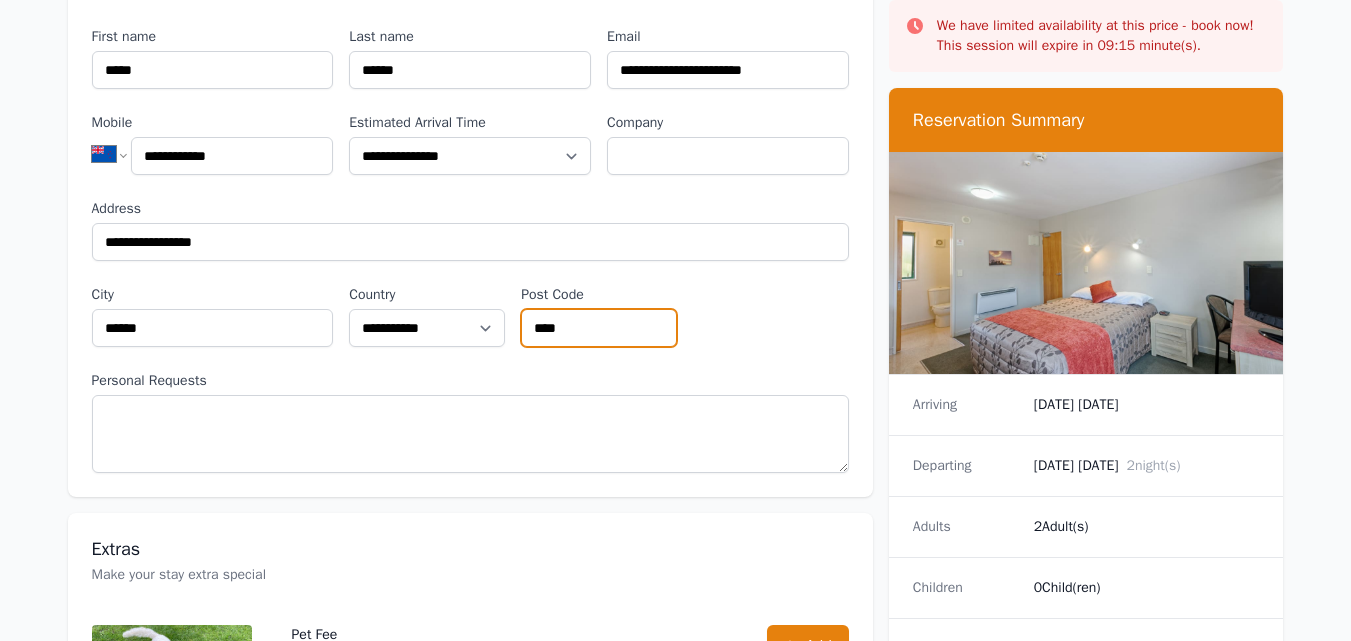 type on "****" 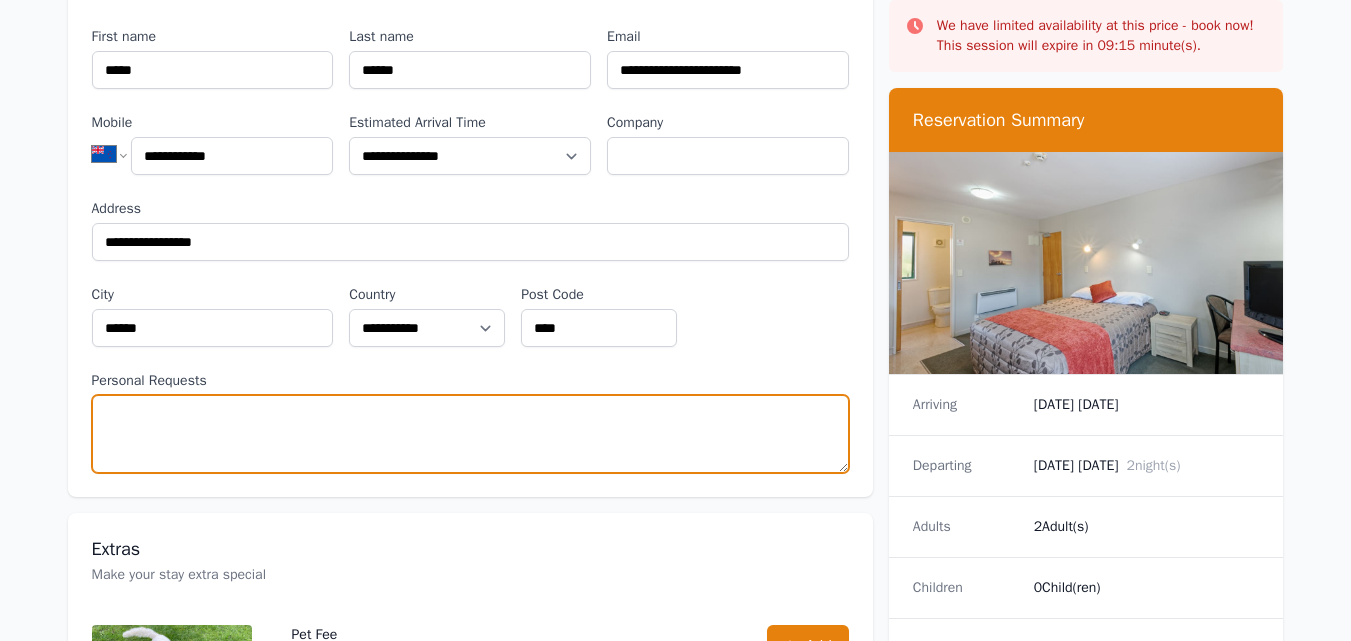 click on "Personal Requests" at bounding box center (470, 434) 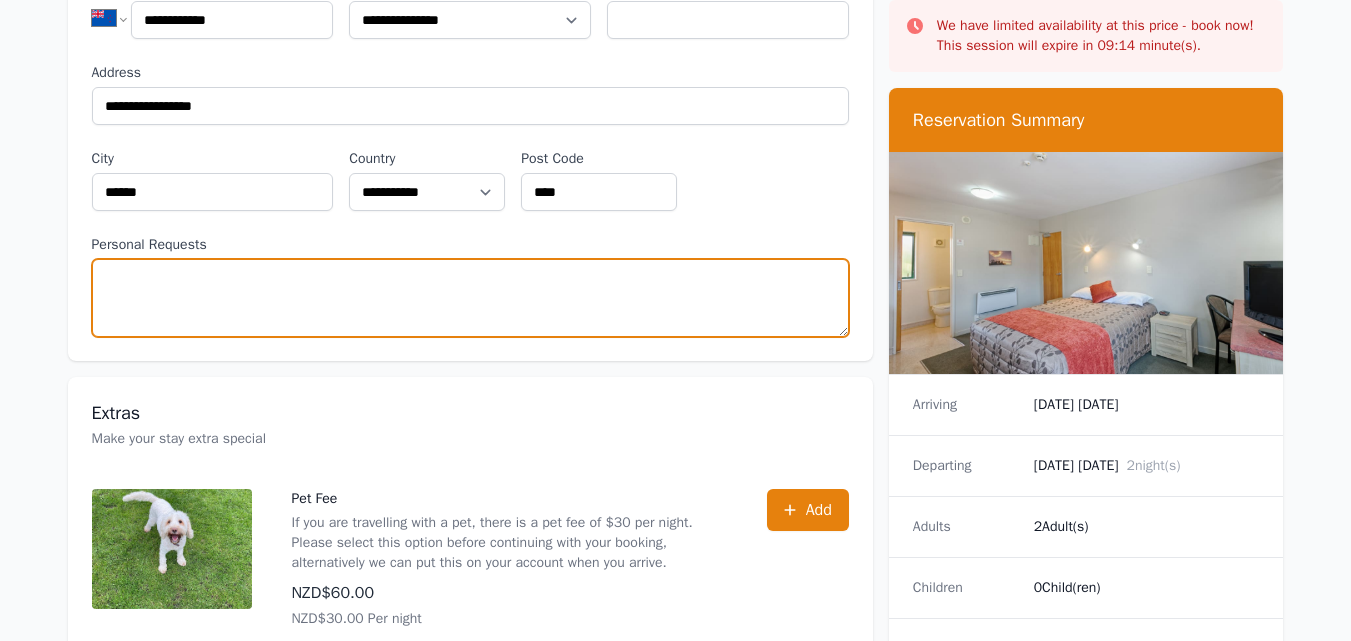 scroll, scrollTop: 427, scrollLeft: 0, axis: vertical 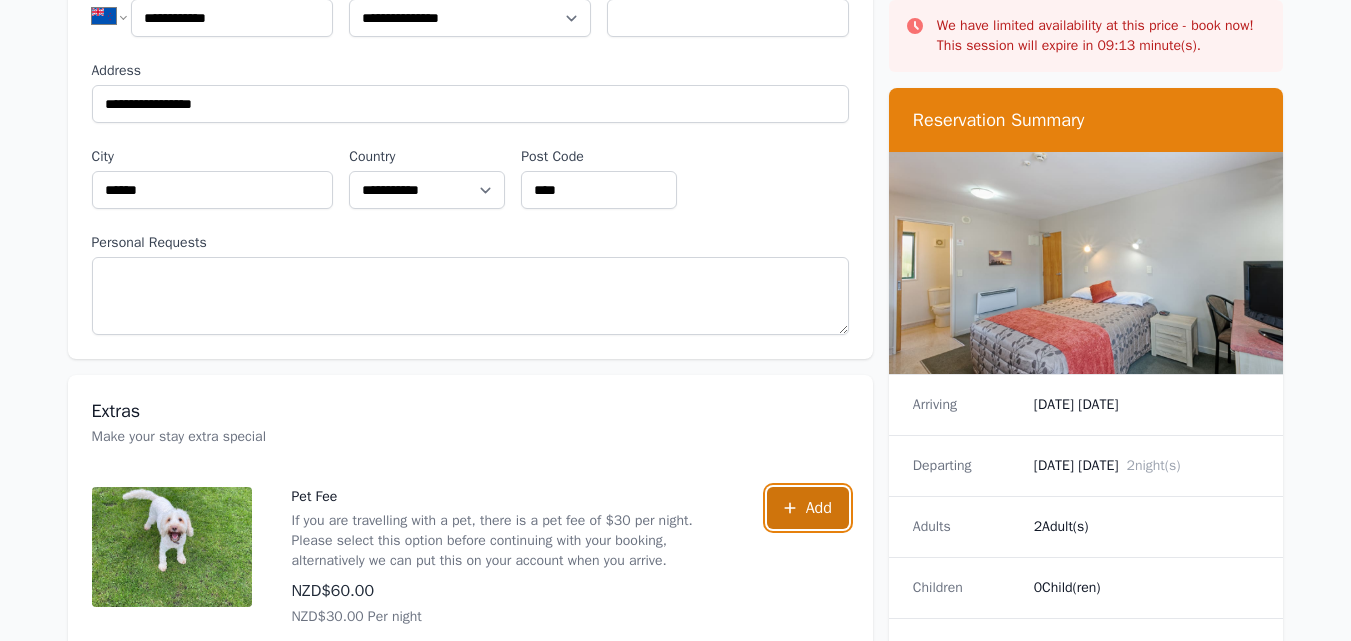 click on "Add" at bounding box center [808, 508] 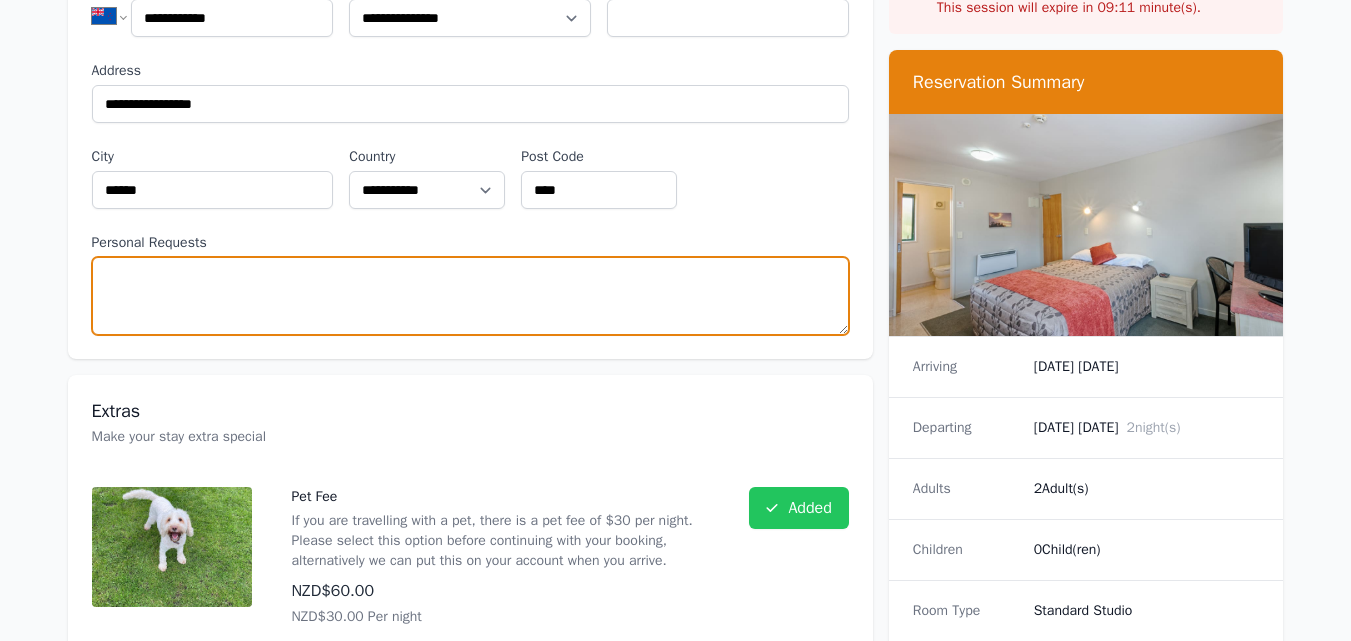 click on "Personal Requests" at bounding box center [470, 296] 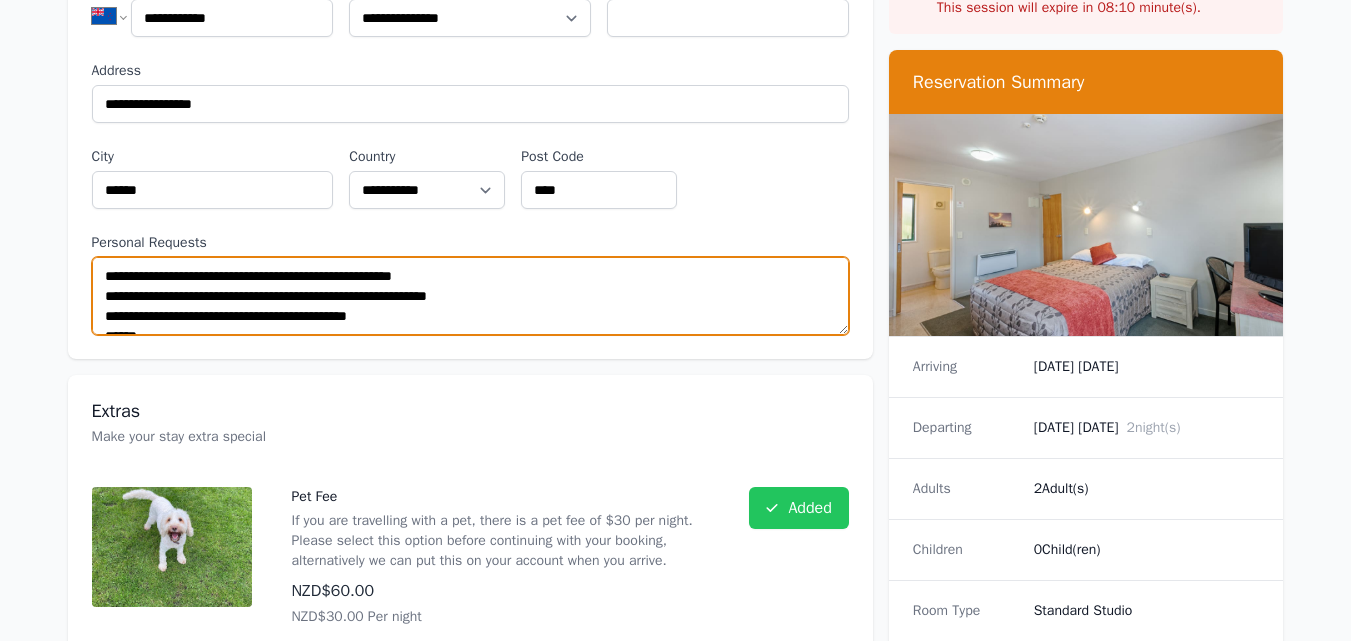 scroll, scrollTop: 19, scrollLeft: 0, axis: vertical 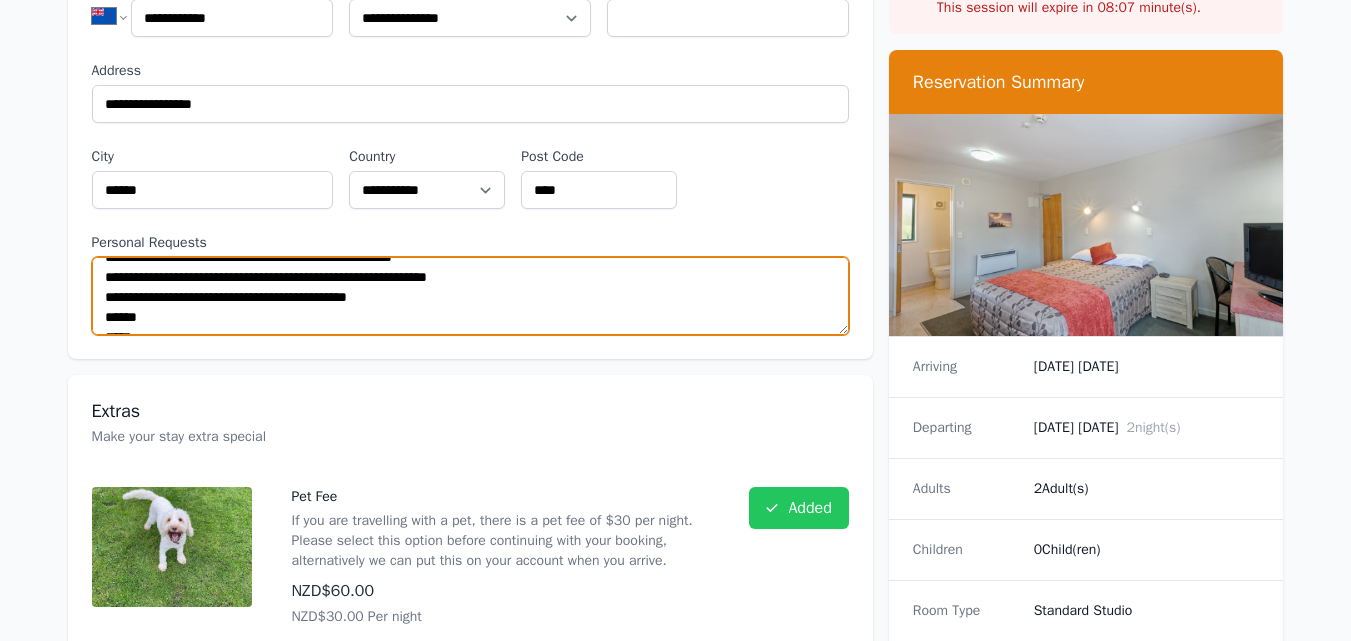 click on "**********" at bounding box center (470, 296) 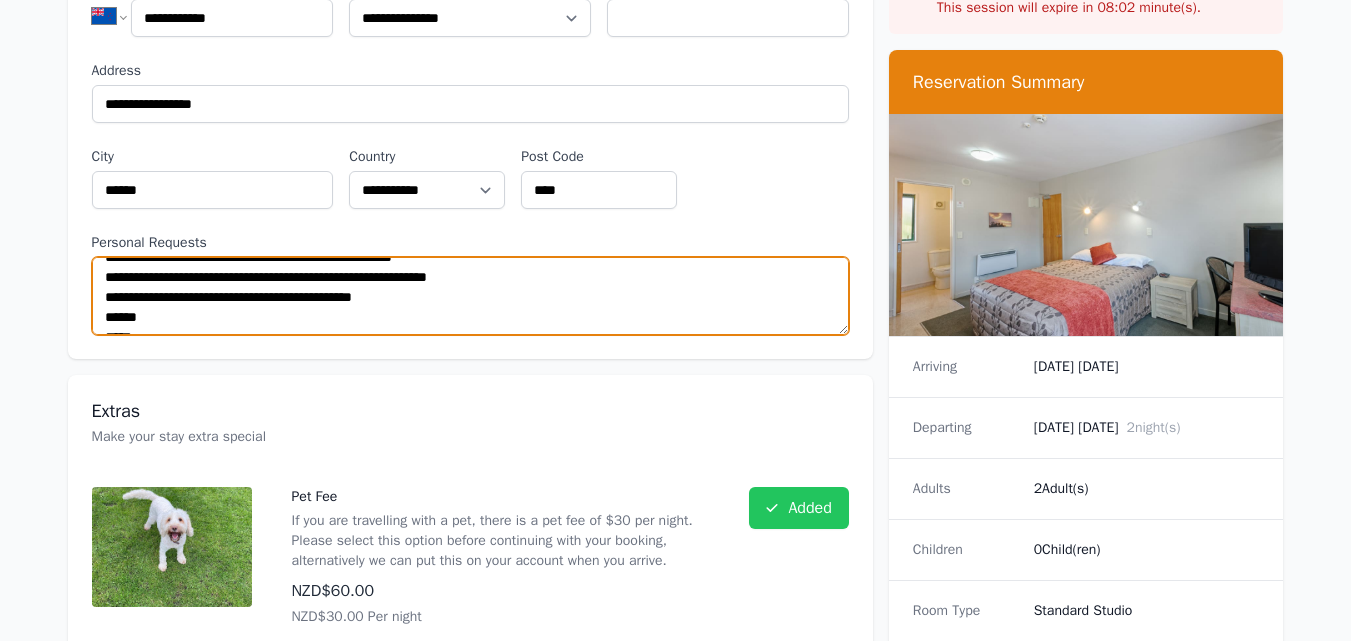 click on "**********" at bounding box center [470, 296] 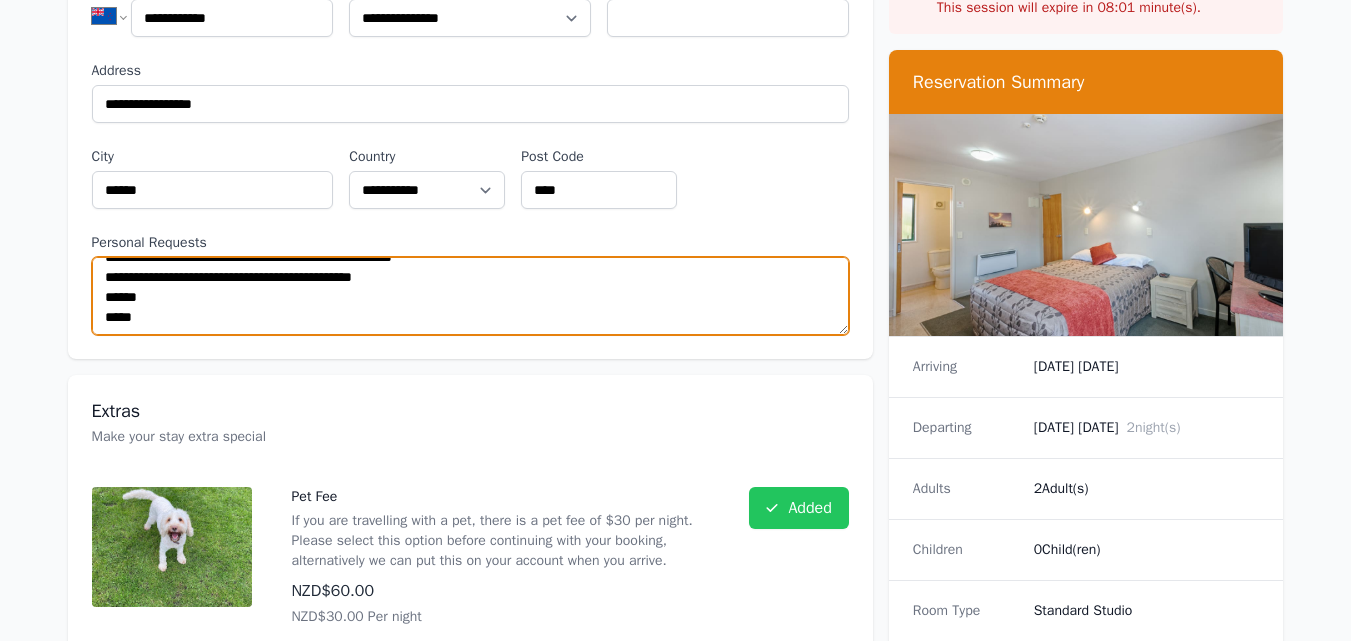 scroll, scrollTop: 0, scrollLeft: 0, axis: both 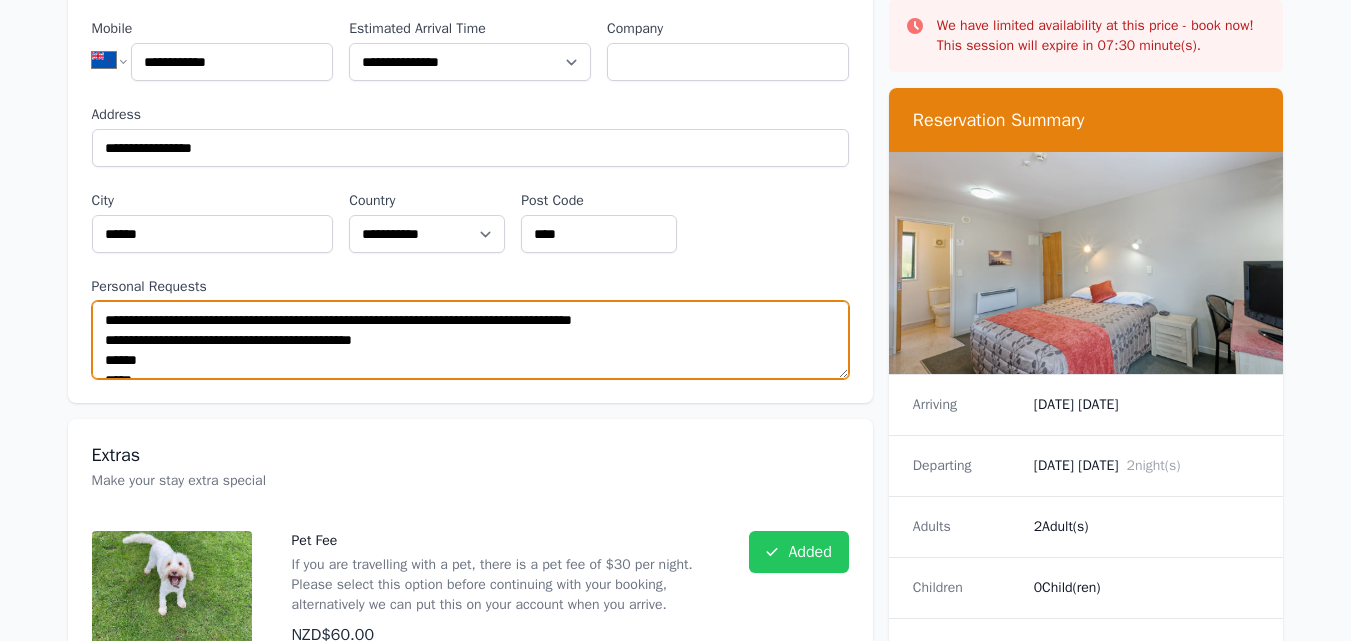 click on "**********" at bounding box center [470, 340] 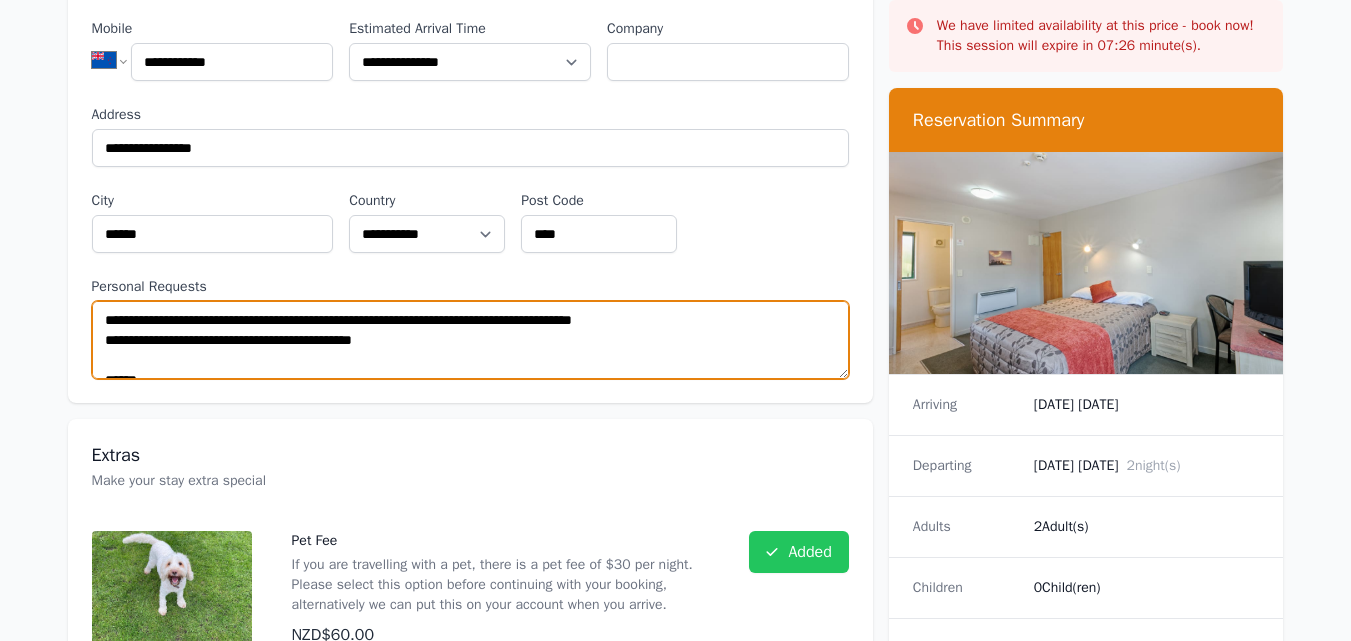 scroll, scrollTop: 40, scrollLeft: 0, axis: vertical 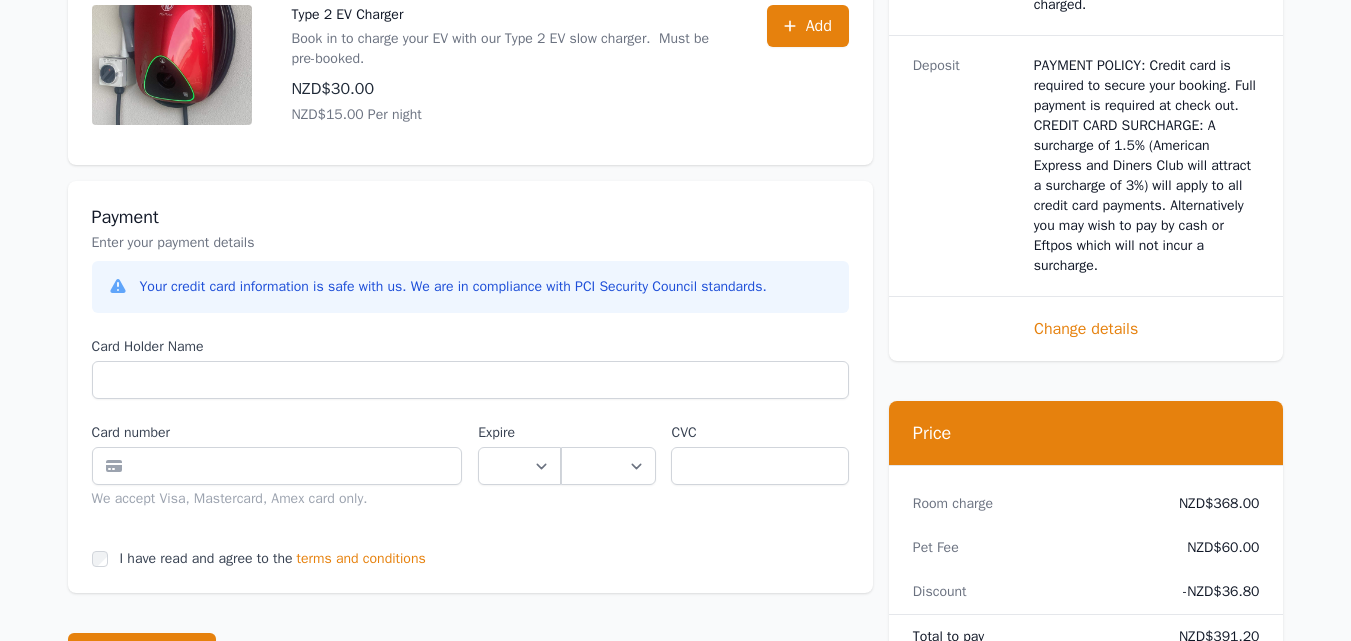 type on "**********" 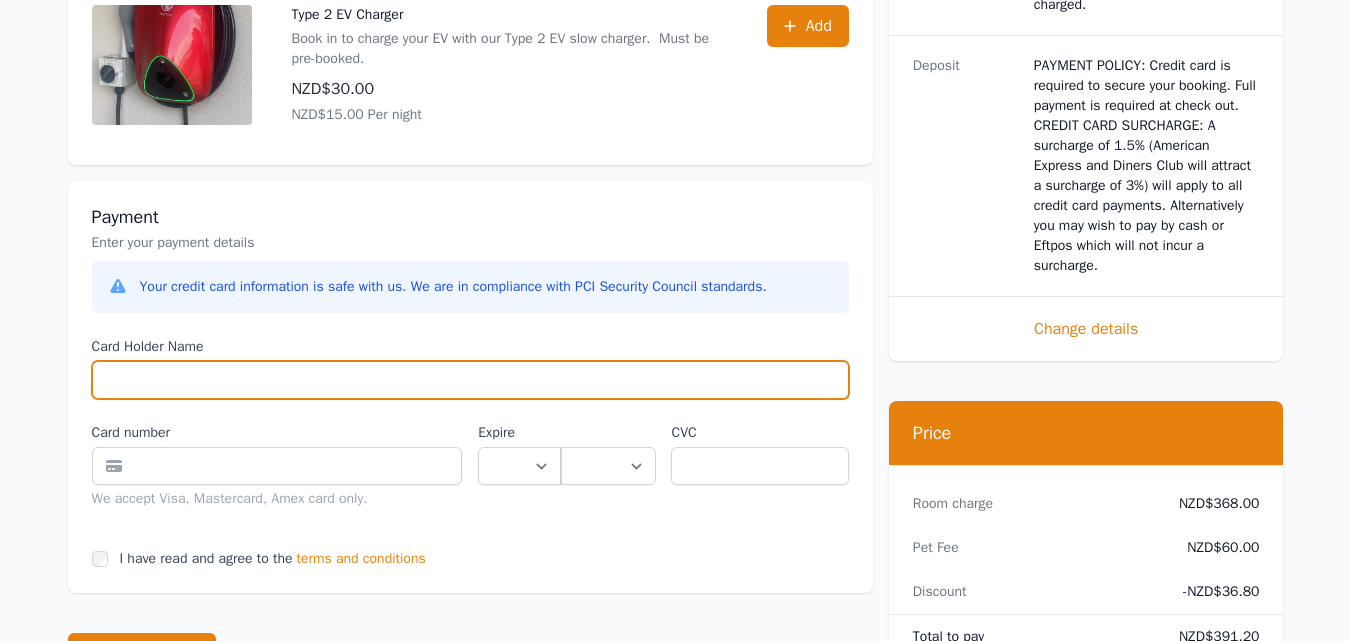 click on "Card Holder Name" at bounding box center (470, 380) 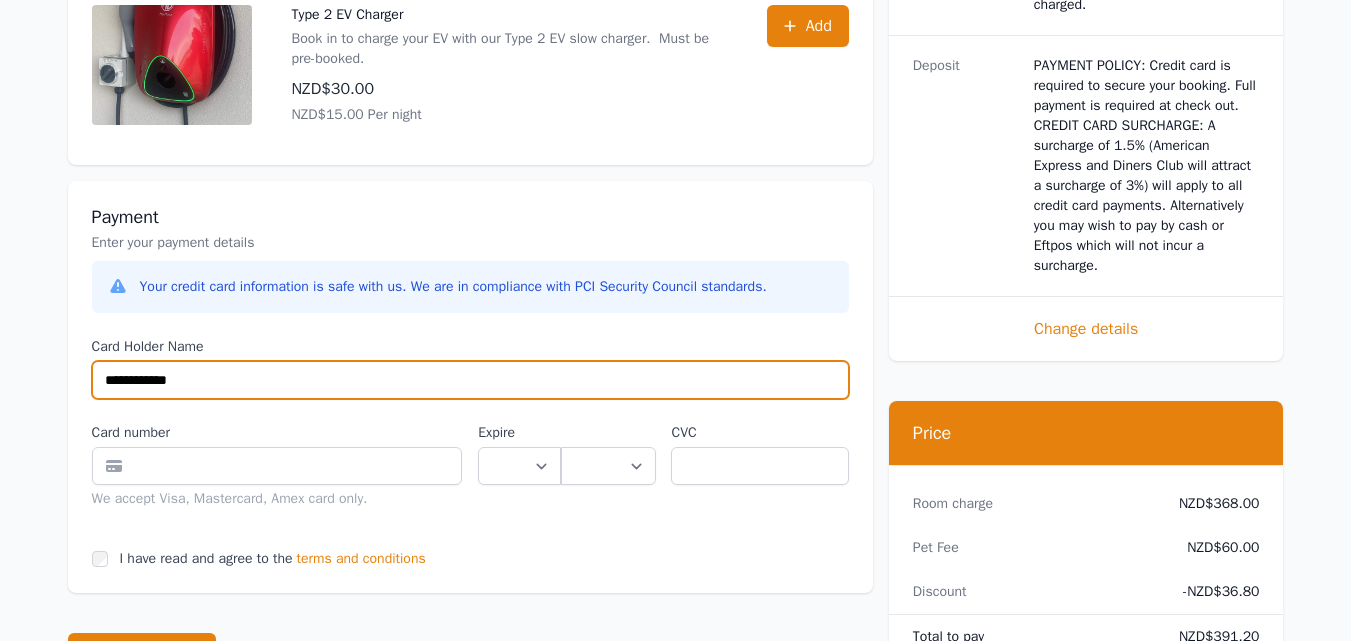 type on "**********" 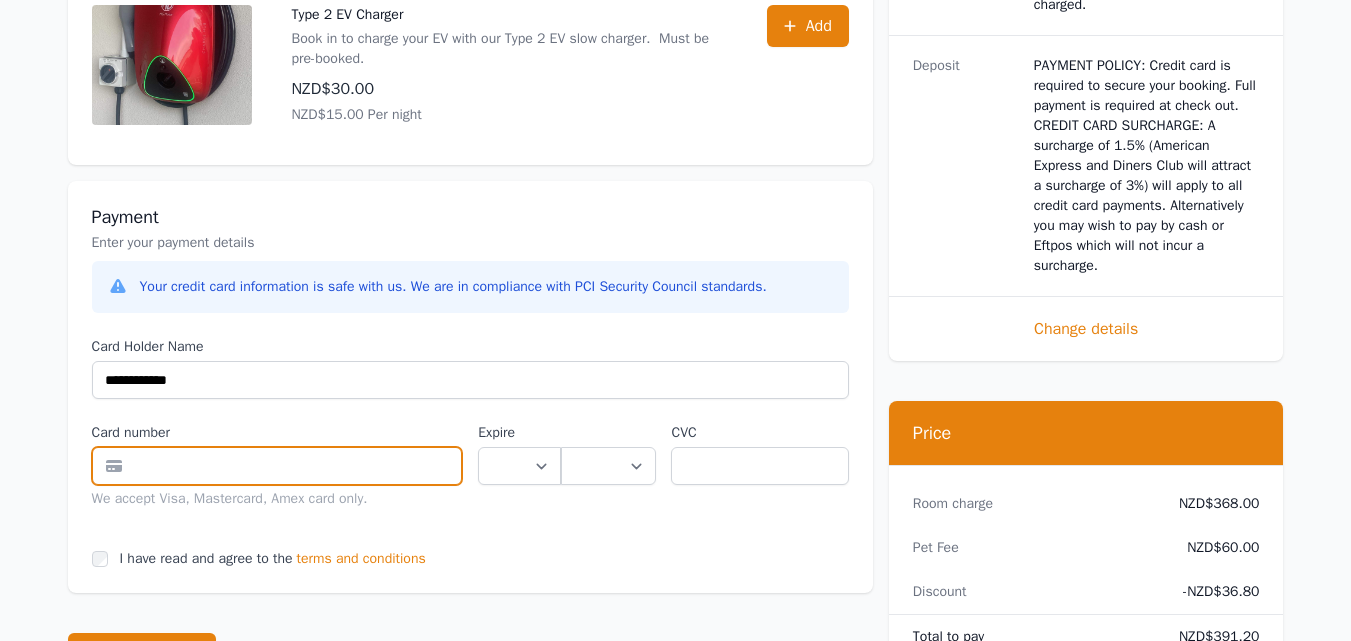 click at bounding box center [277, 466] 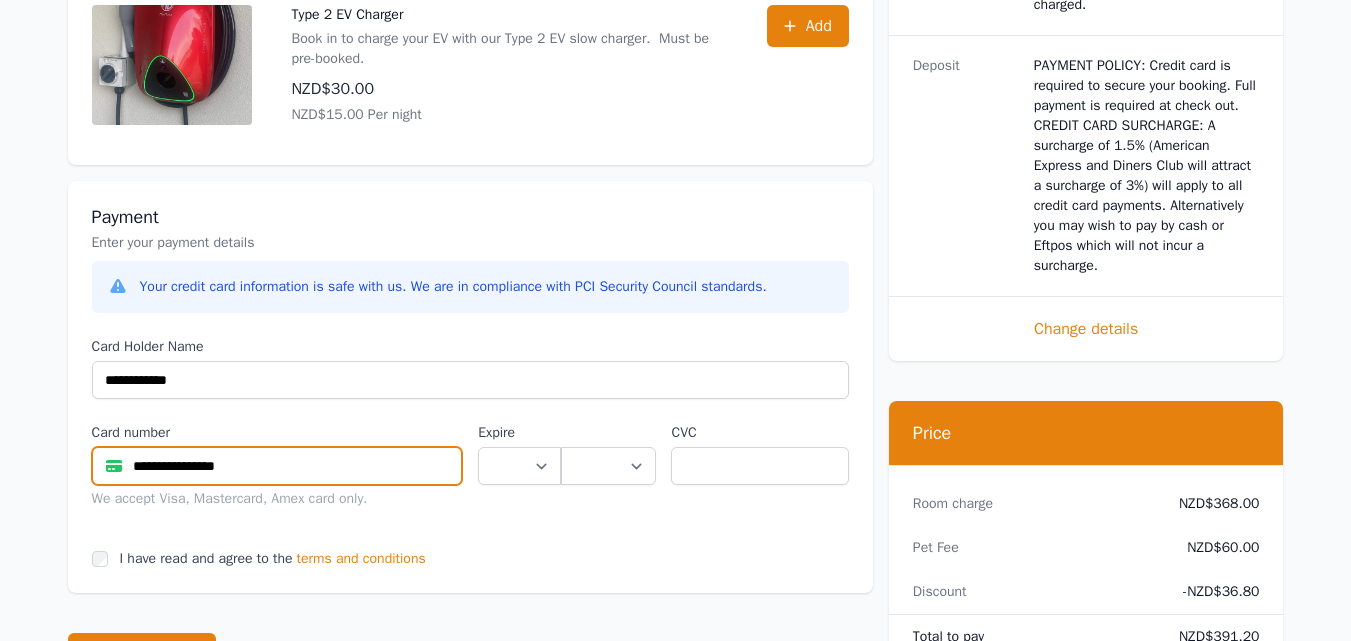 type on "**********" 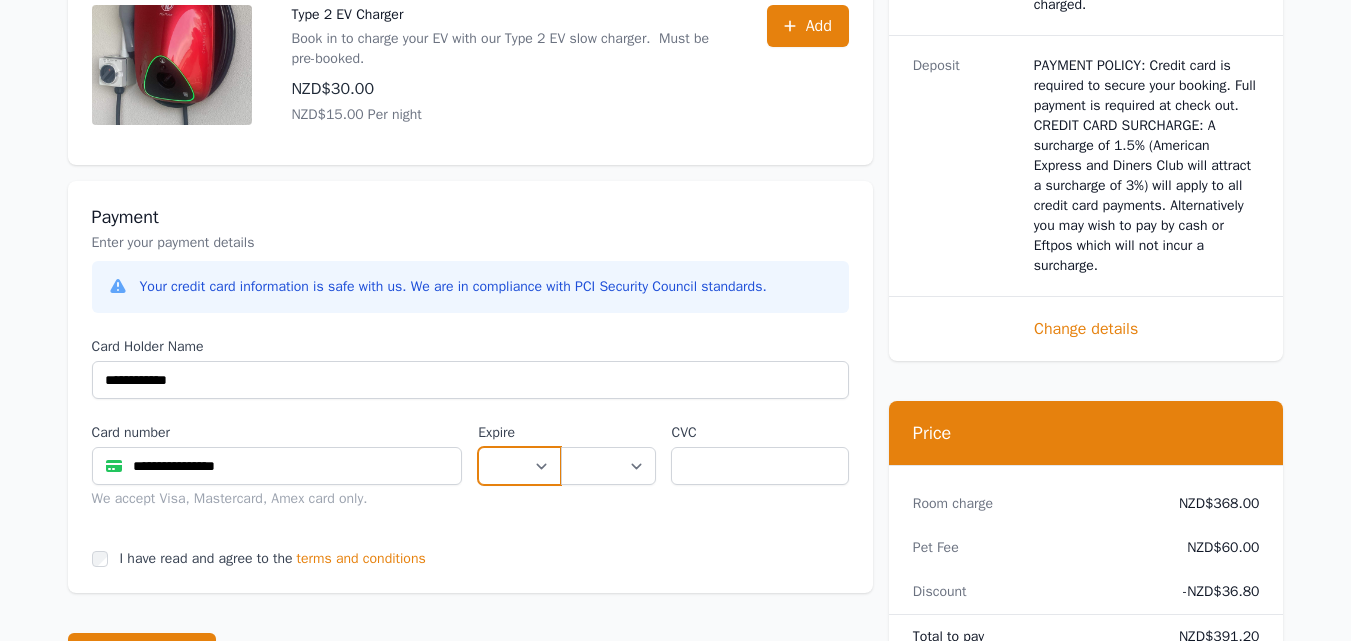 click on "** ** ** ** ** ** ** ** ** ** ** **" at bounding box center [519, 466] 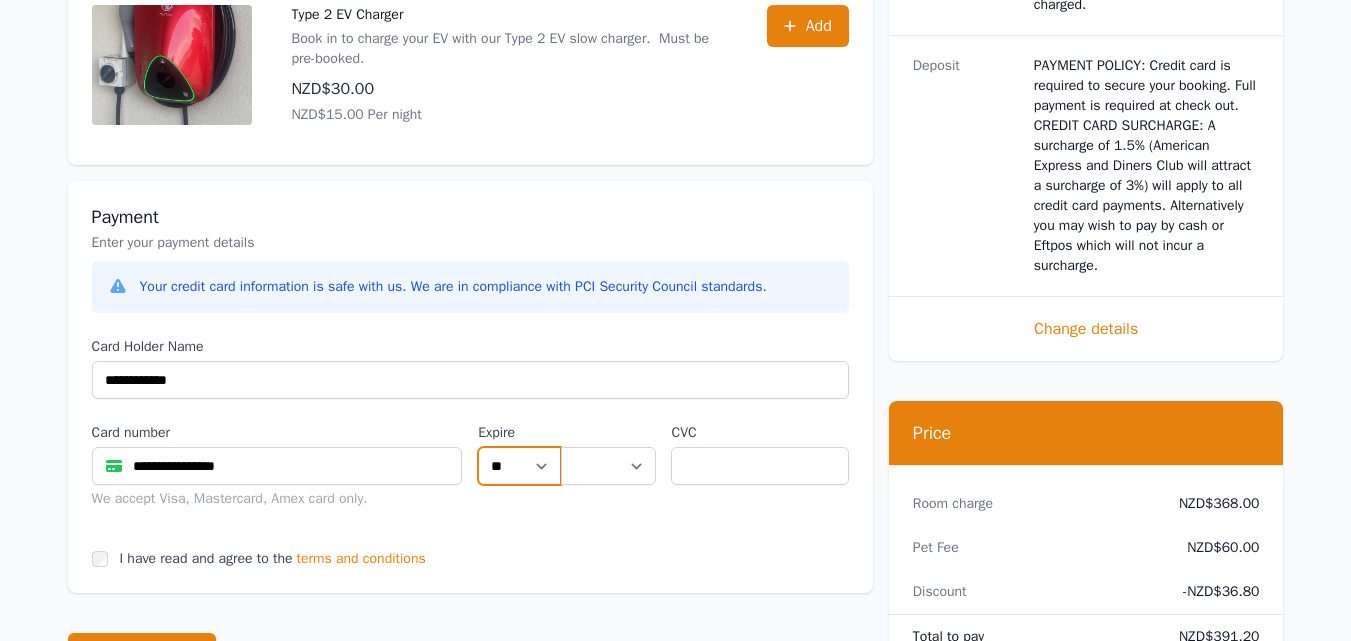 click on "** ** ** ** ** ** ** ** ** ** ** **" at bounding box center [519, 466] 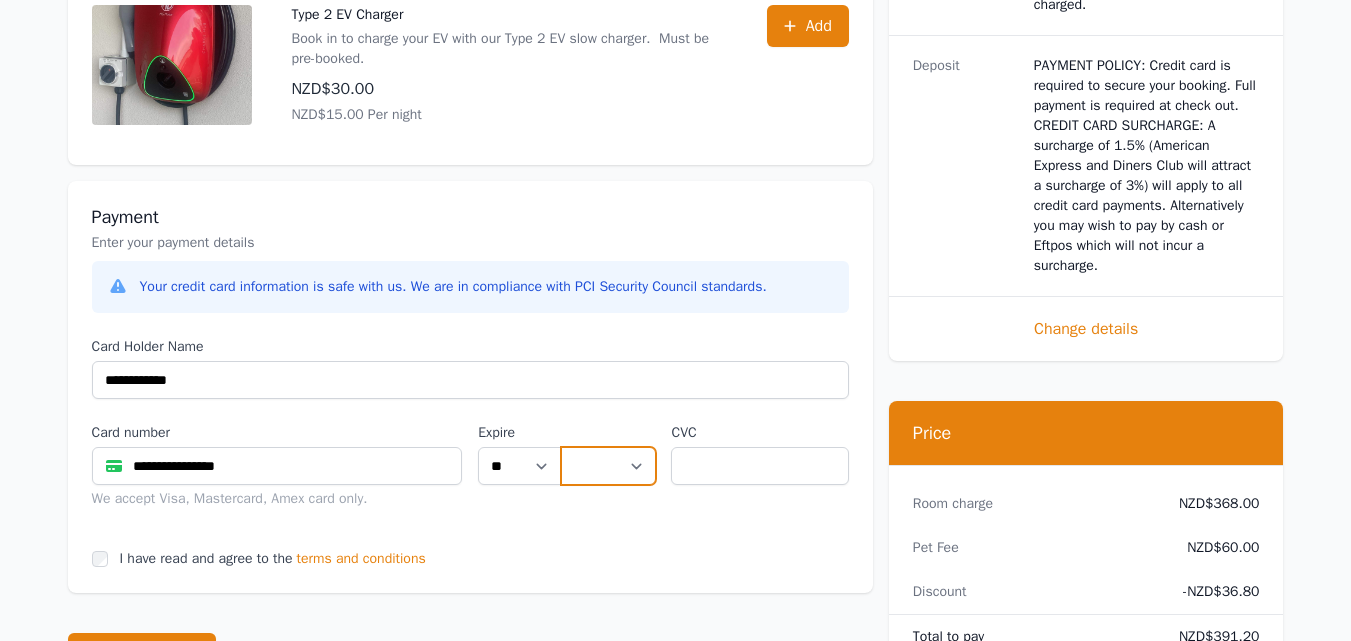 click on "**** **** **** **** **** **** **** **** ****" at bounding box center (608, 466) 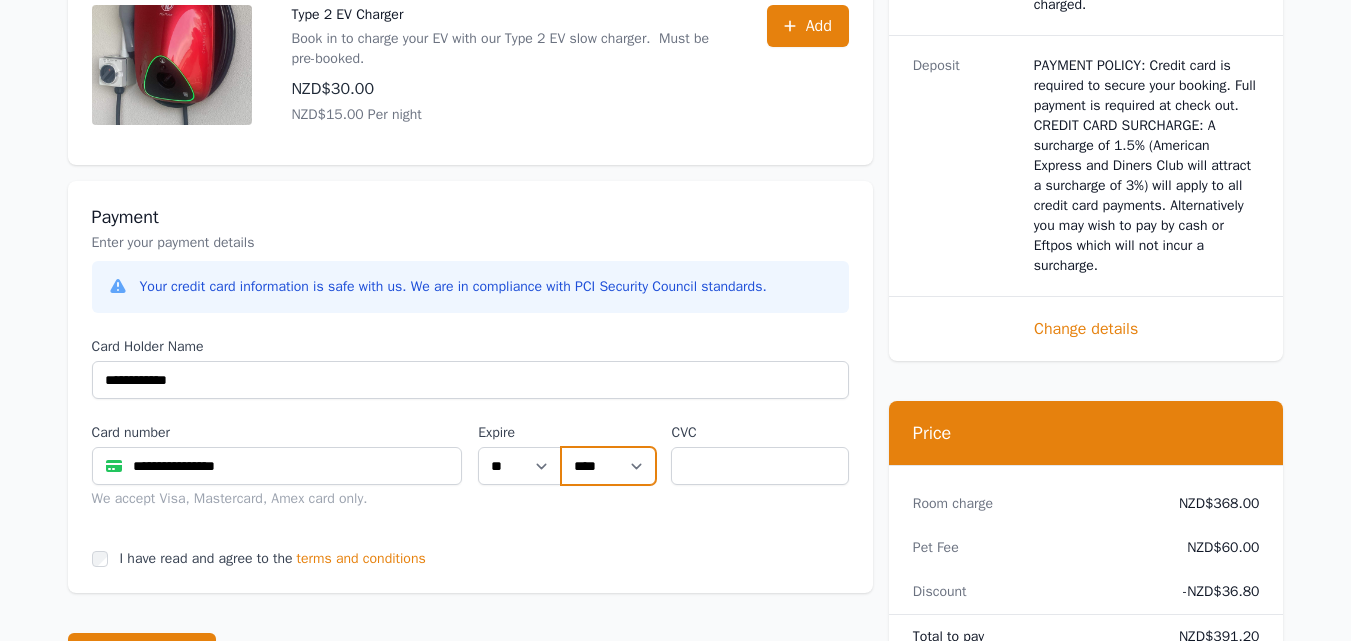 click on "**** **** **** **** **** **** **** **** ****" at bounding box center [608, 466] 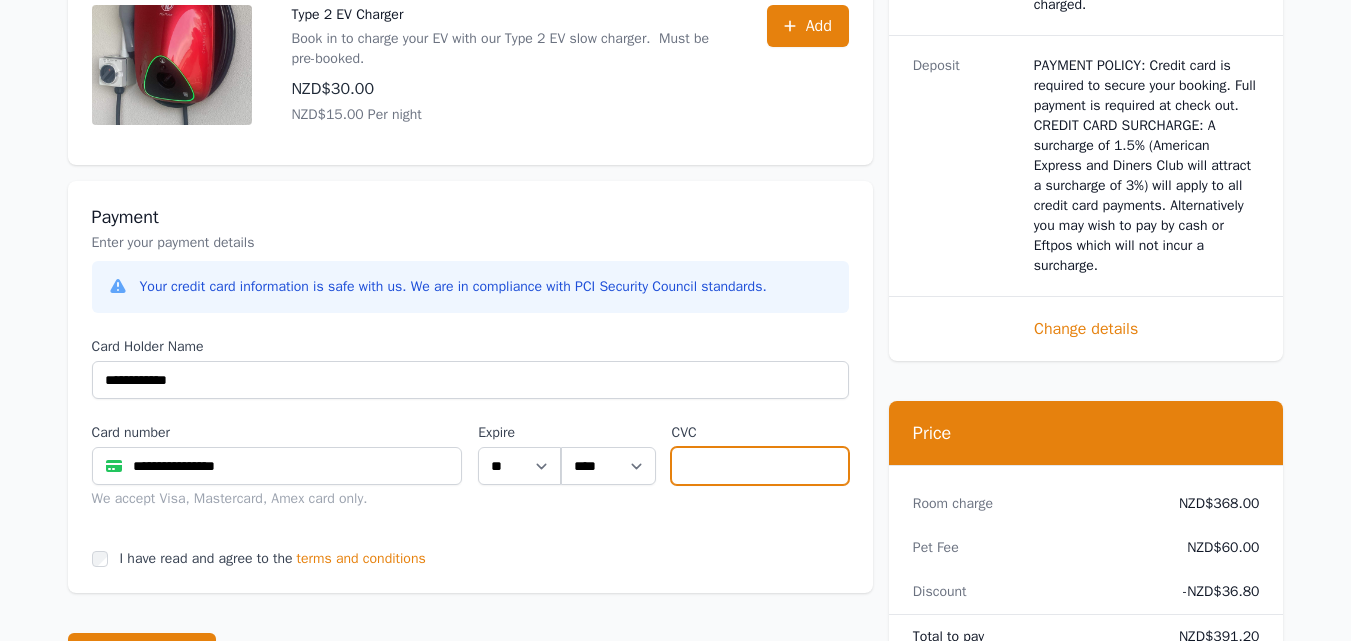 click at bounding box center [759, 466] 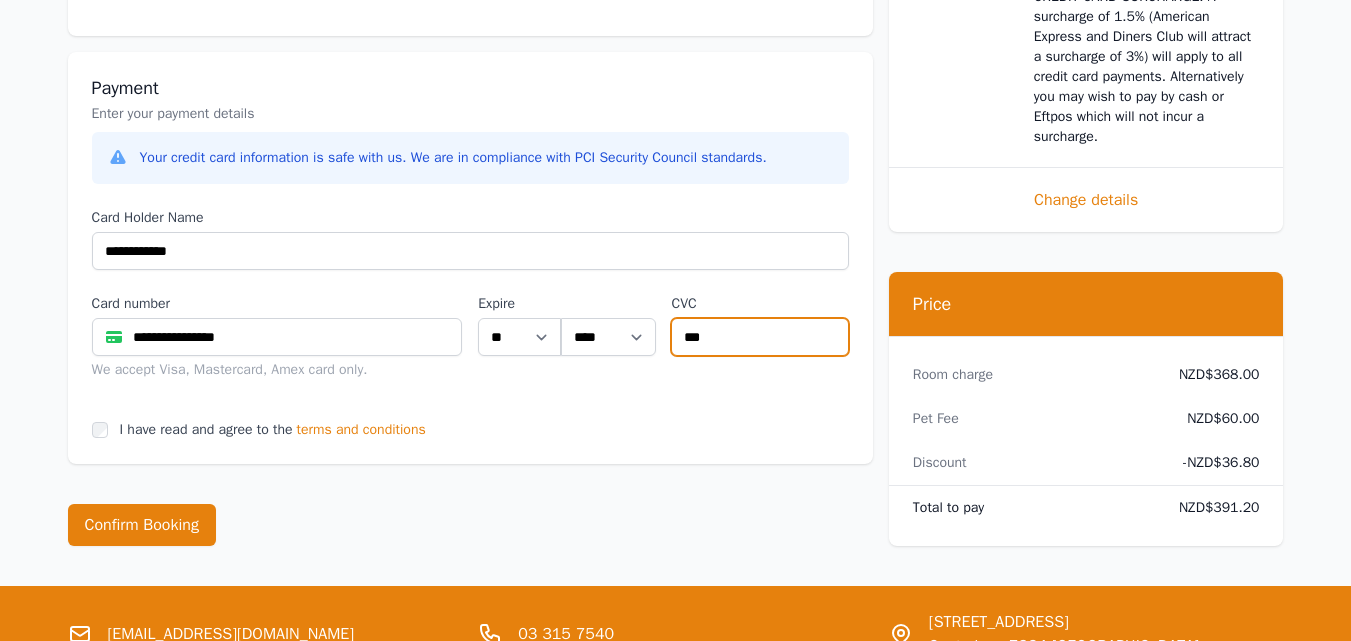 scroll, scrollTop: 1367, scrollLeft: 0, axis: vertical 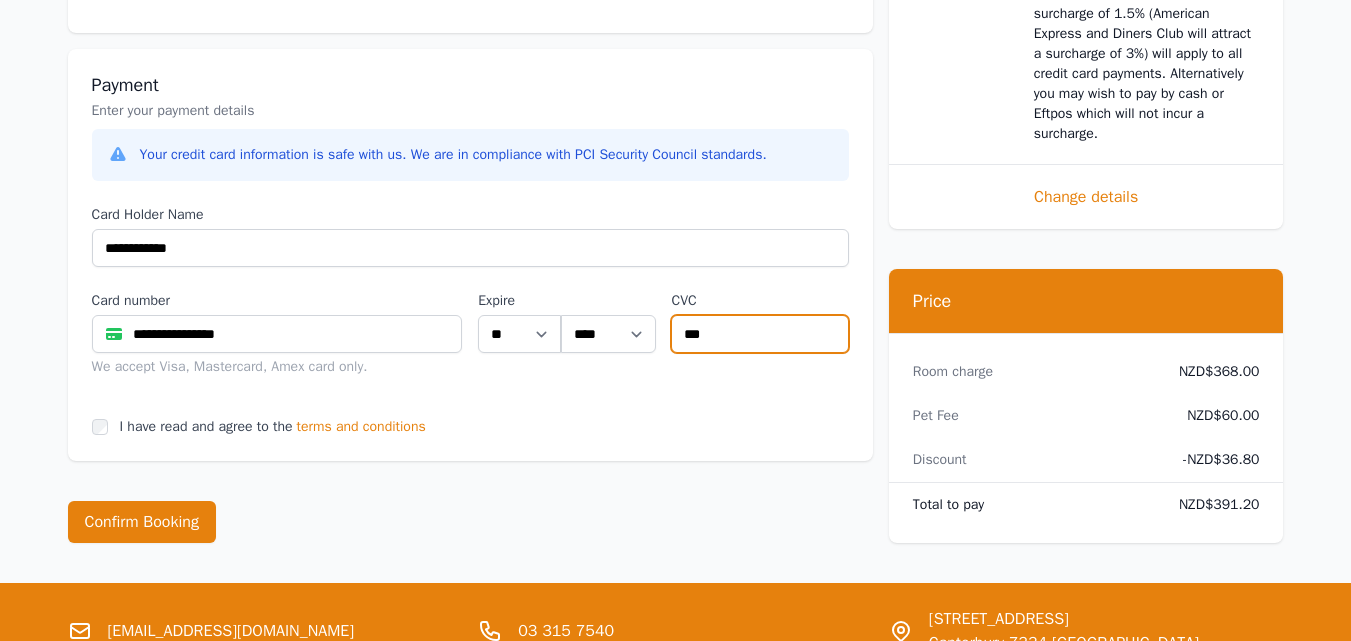 type on "***" 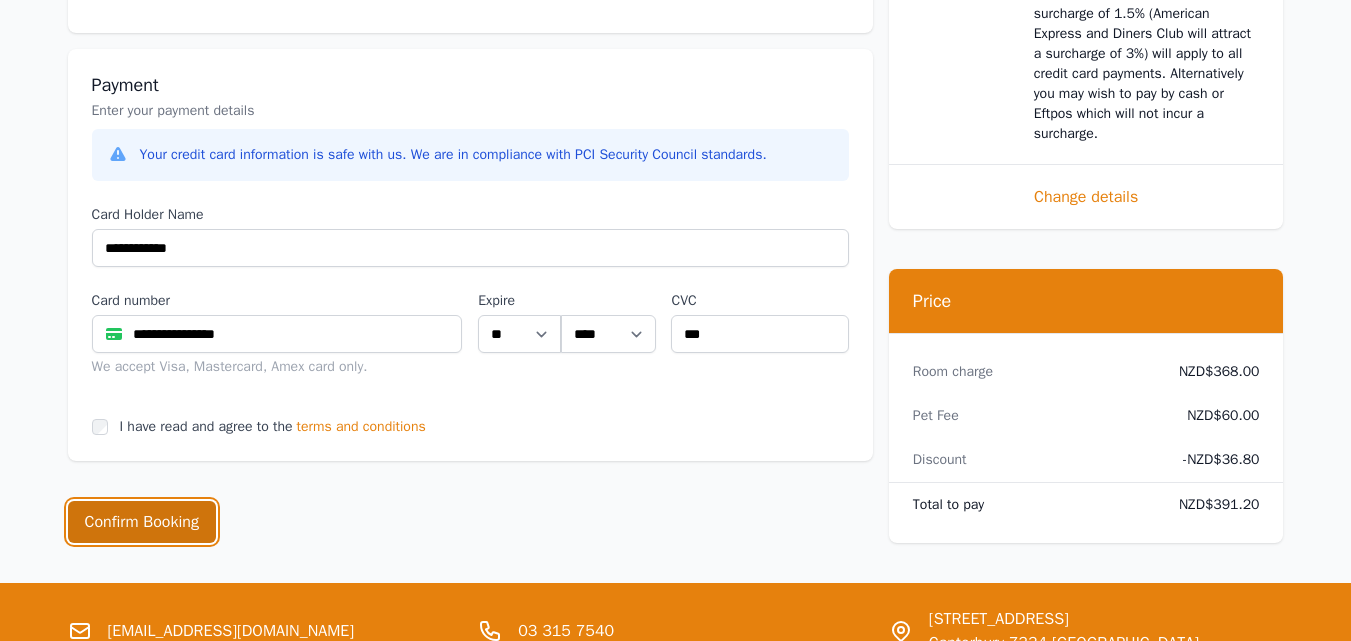 click on "Confirm Booking" at bounding box center [142, 522] 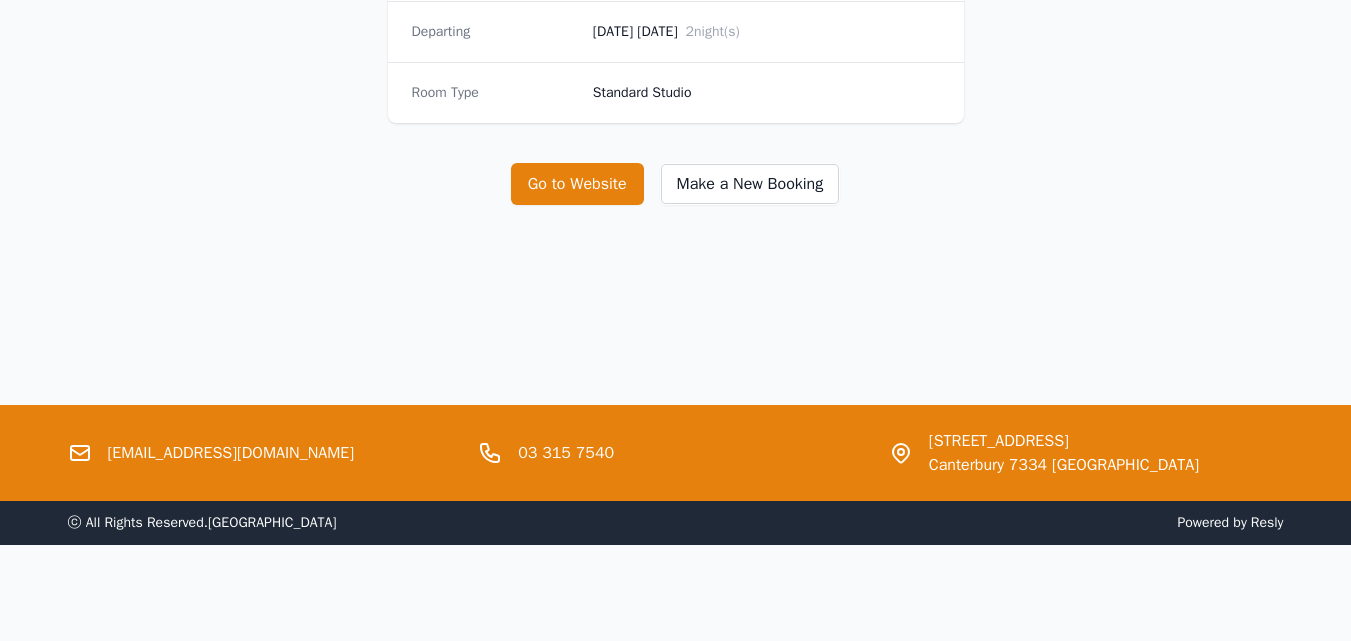 scroll, scrollTop: 0, scrollLeft: 0, axis: both 